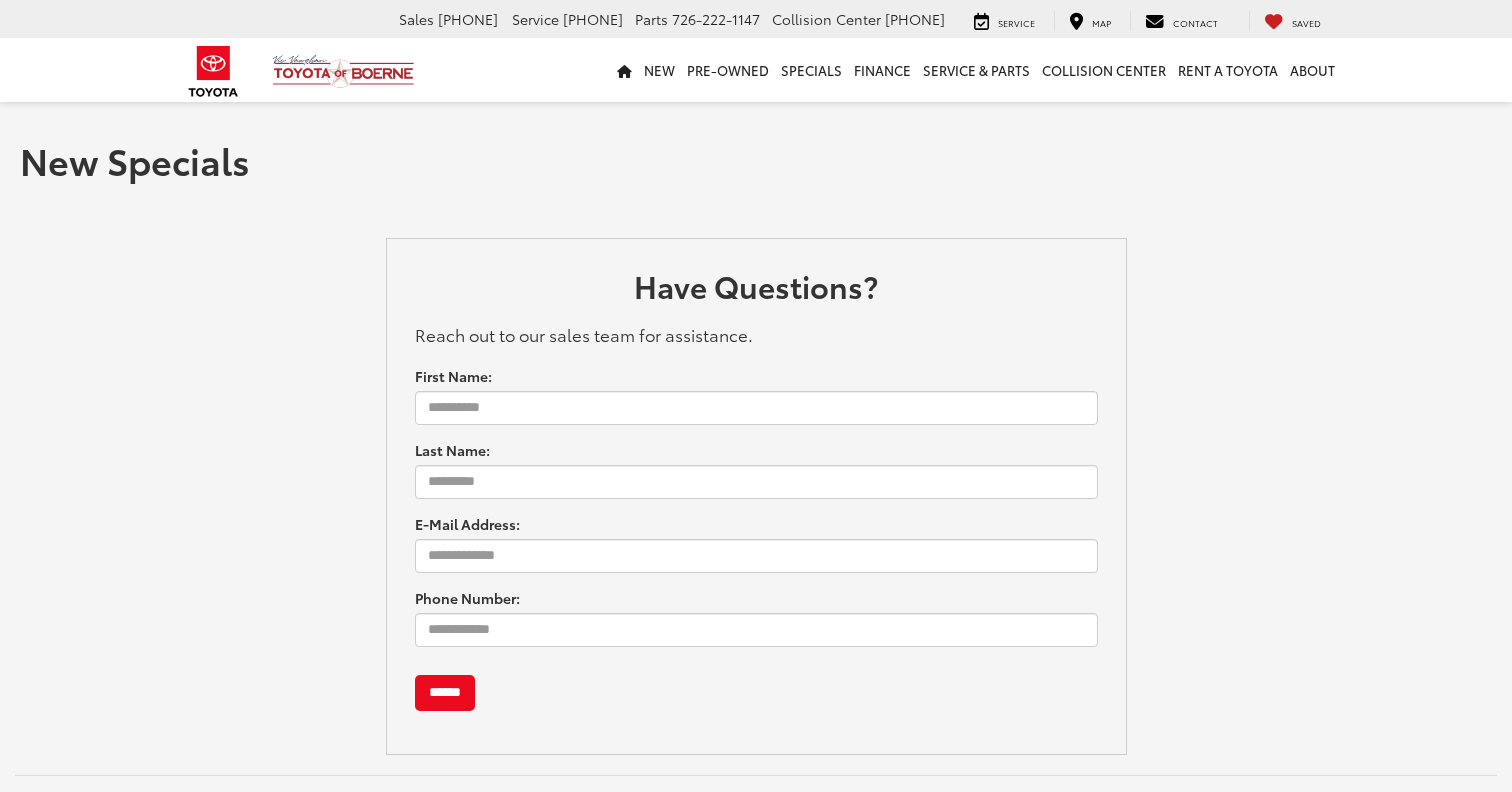 scroll, scrollTop: 0, scrollLeft: 0, axis: both 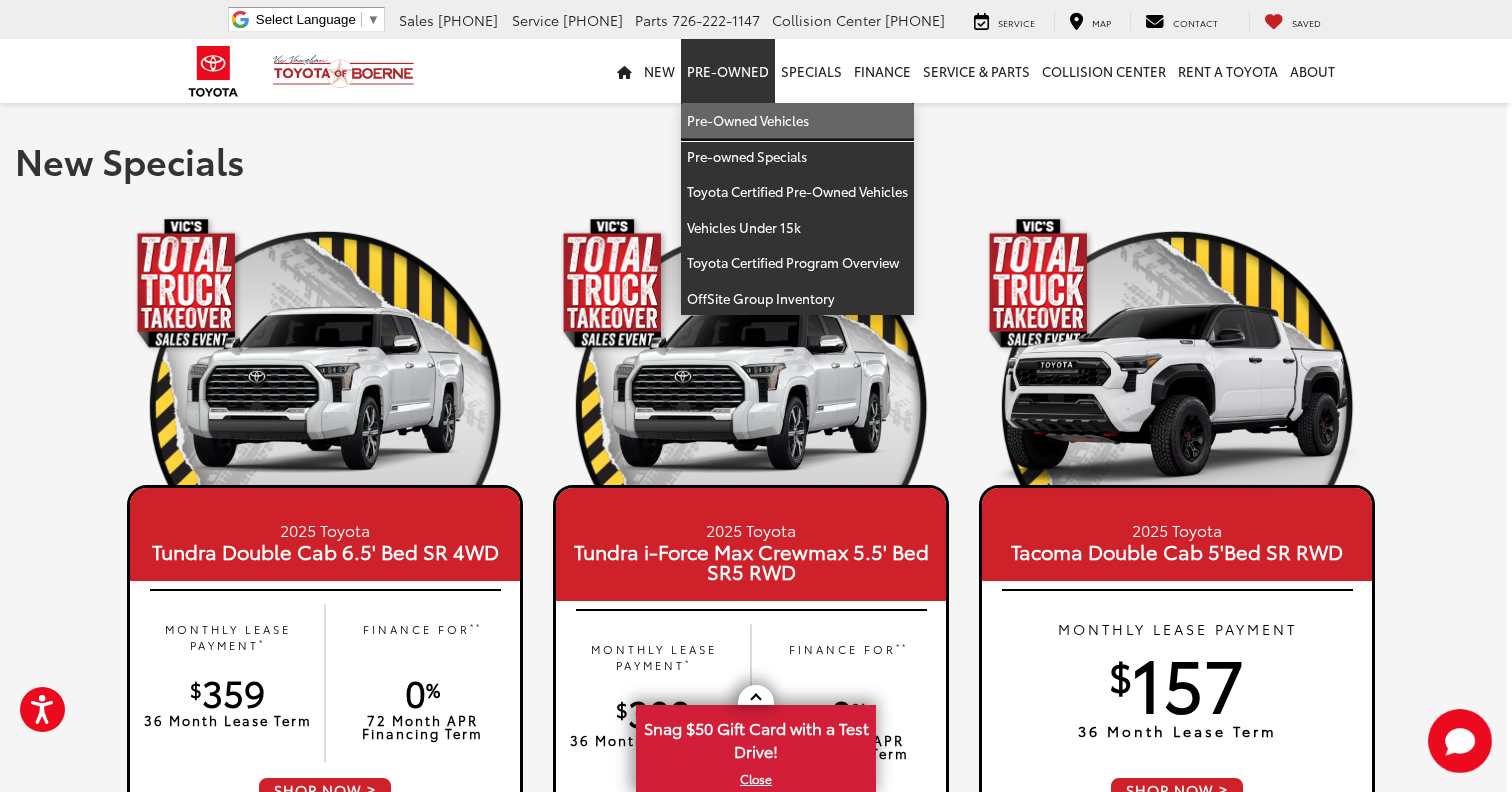 click on "Pre-Owned Vehicles" at bounding box center [797, 121] 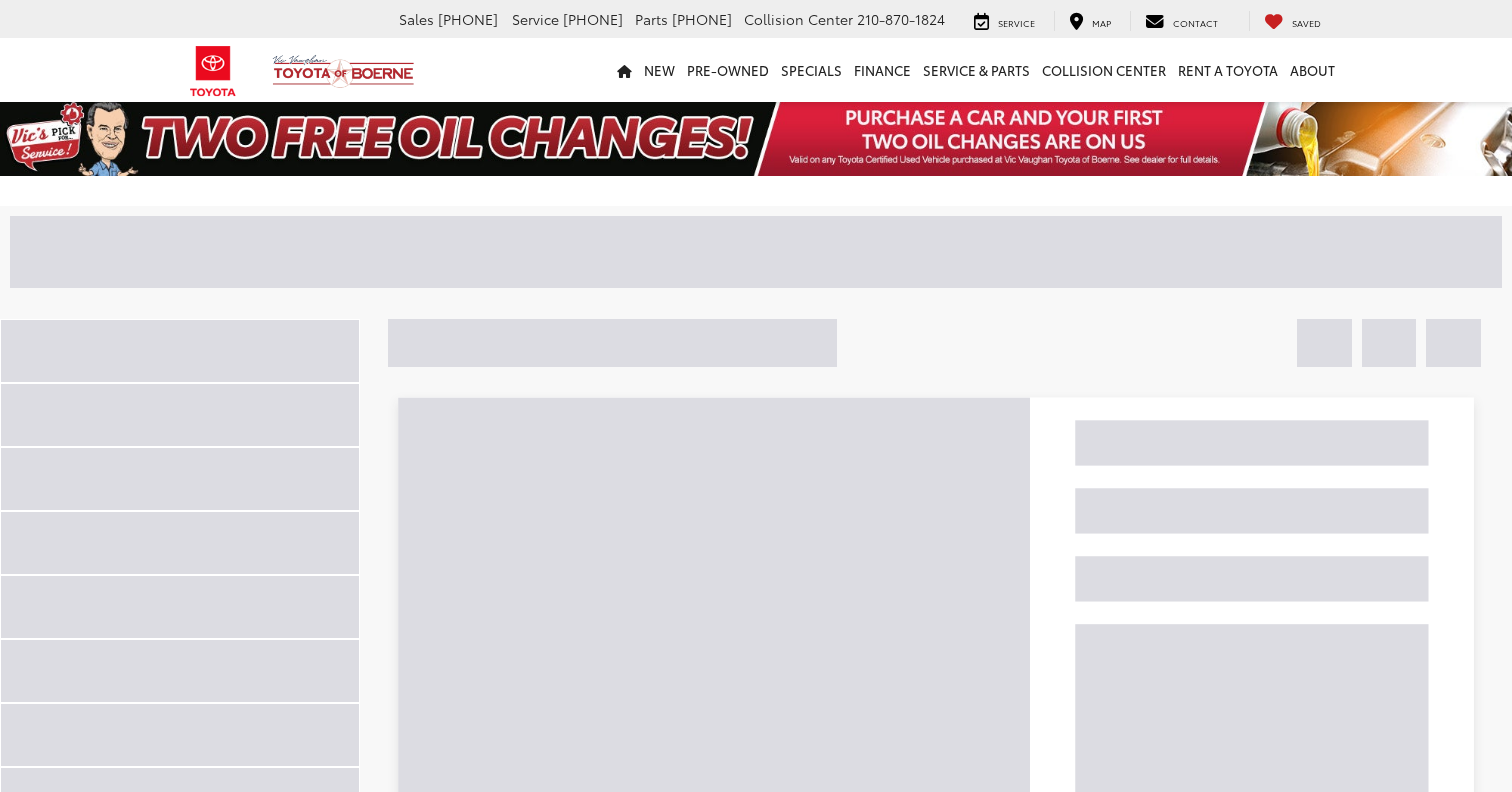 scroll, scrollTop: 0, scrollLeft: 0, axis: both 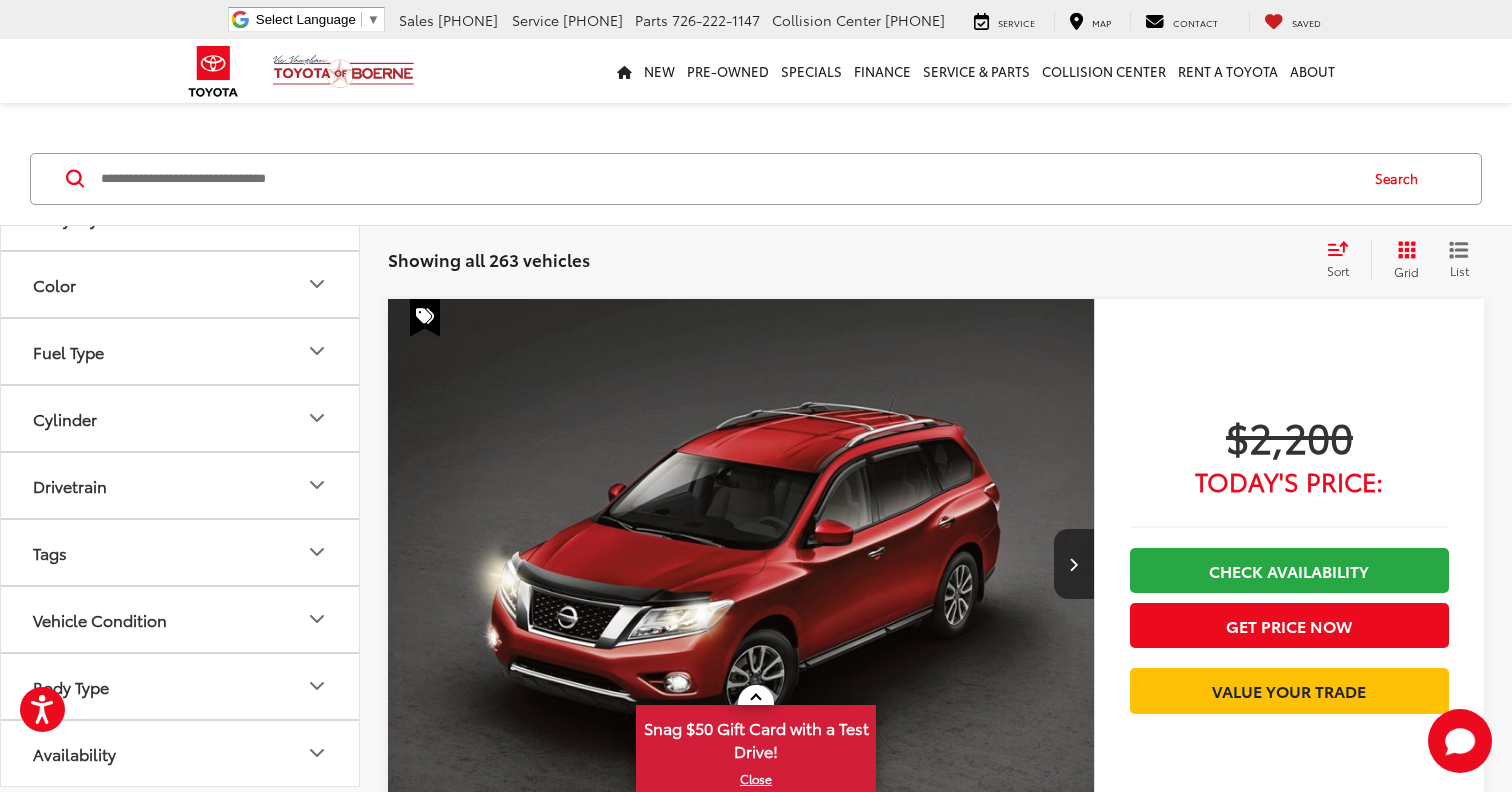 click on "Drivetrain" at bounding box center (181, 485) 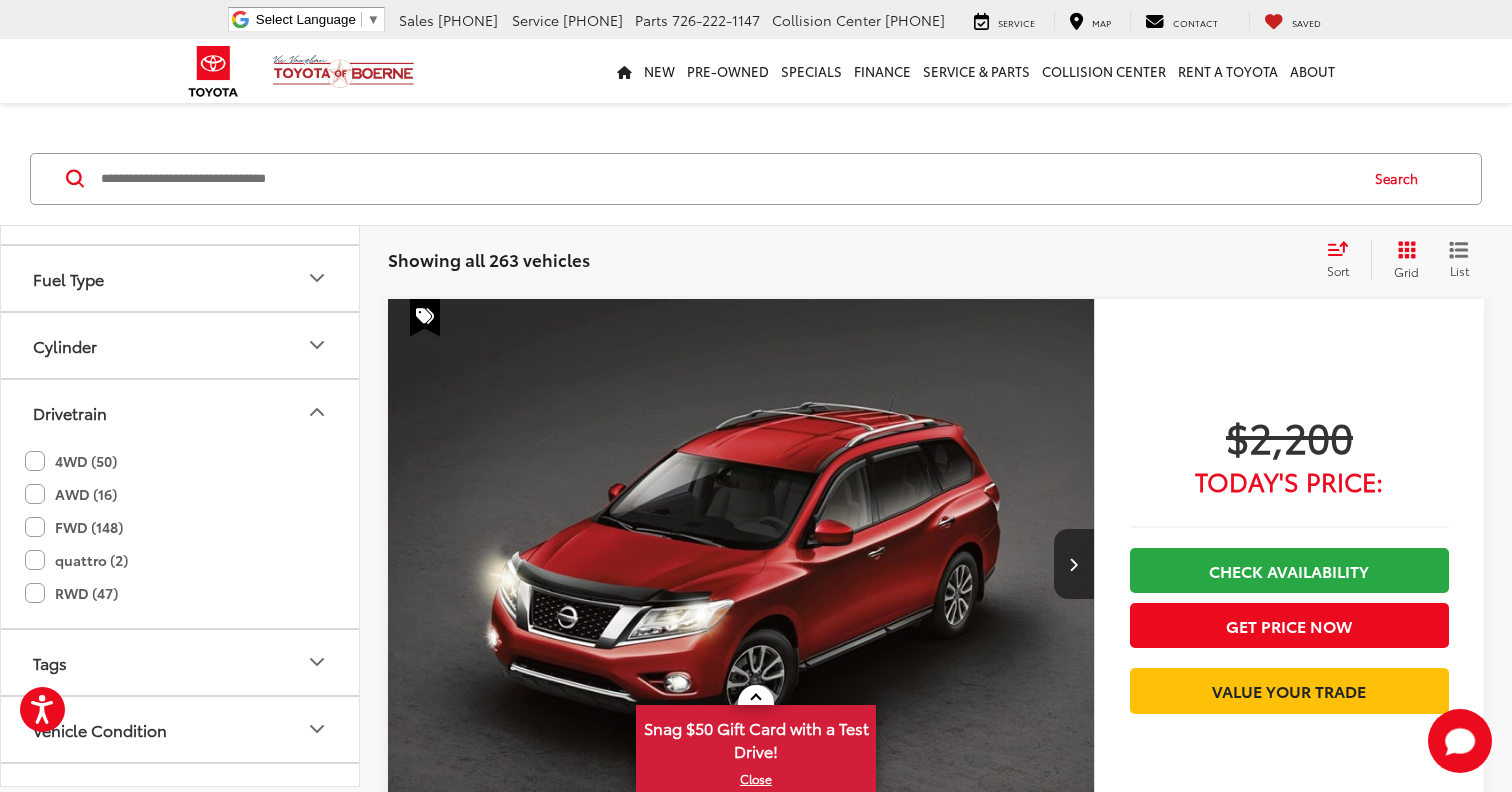 click on "4WD (50)" 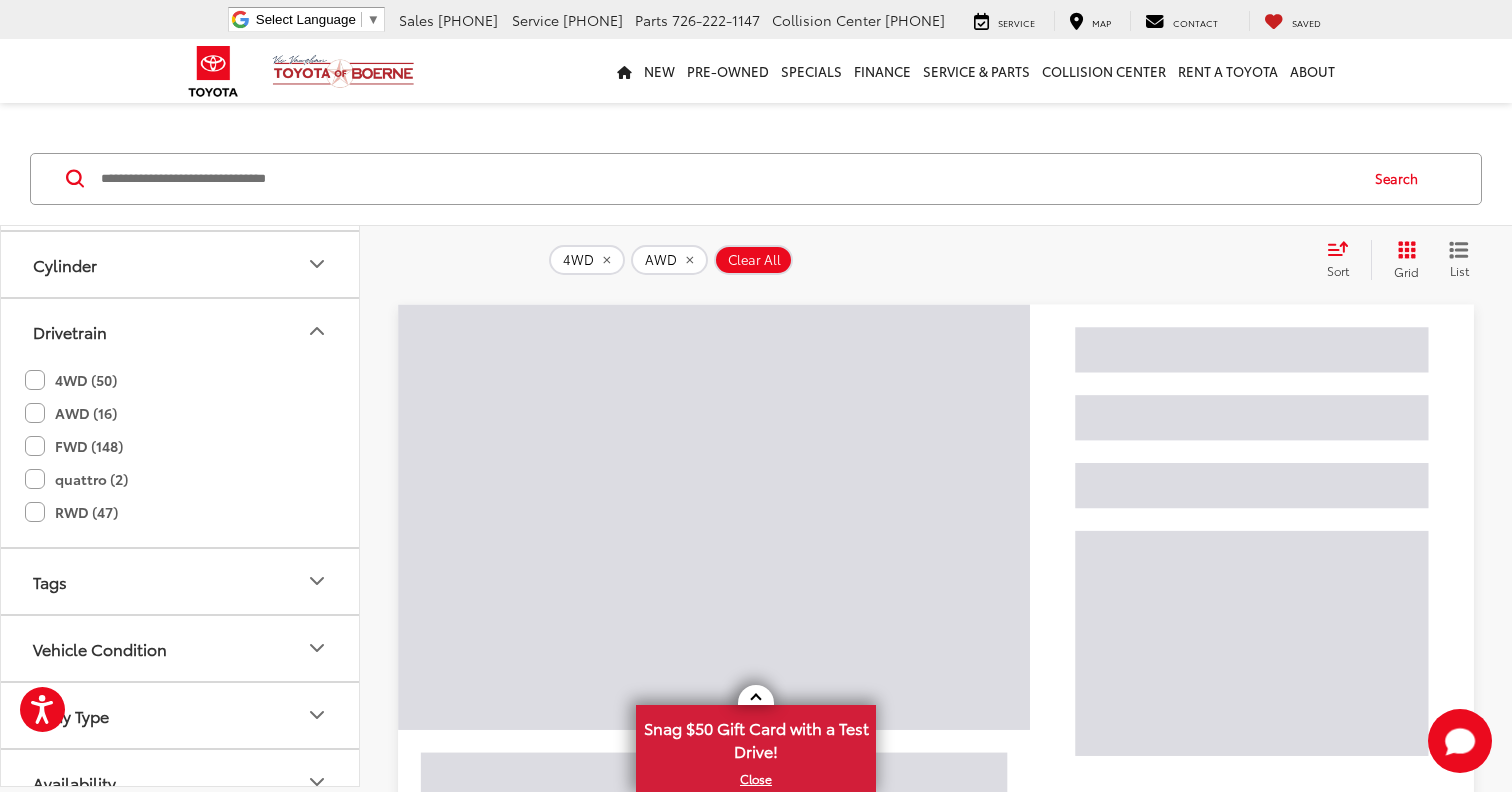 scroll, scrollTop: 485, scrollLeft: 0, axis: vertical 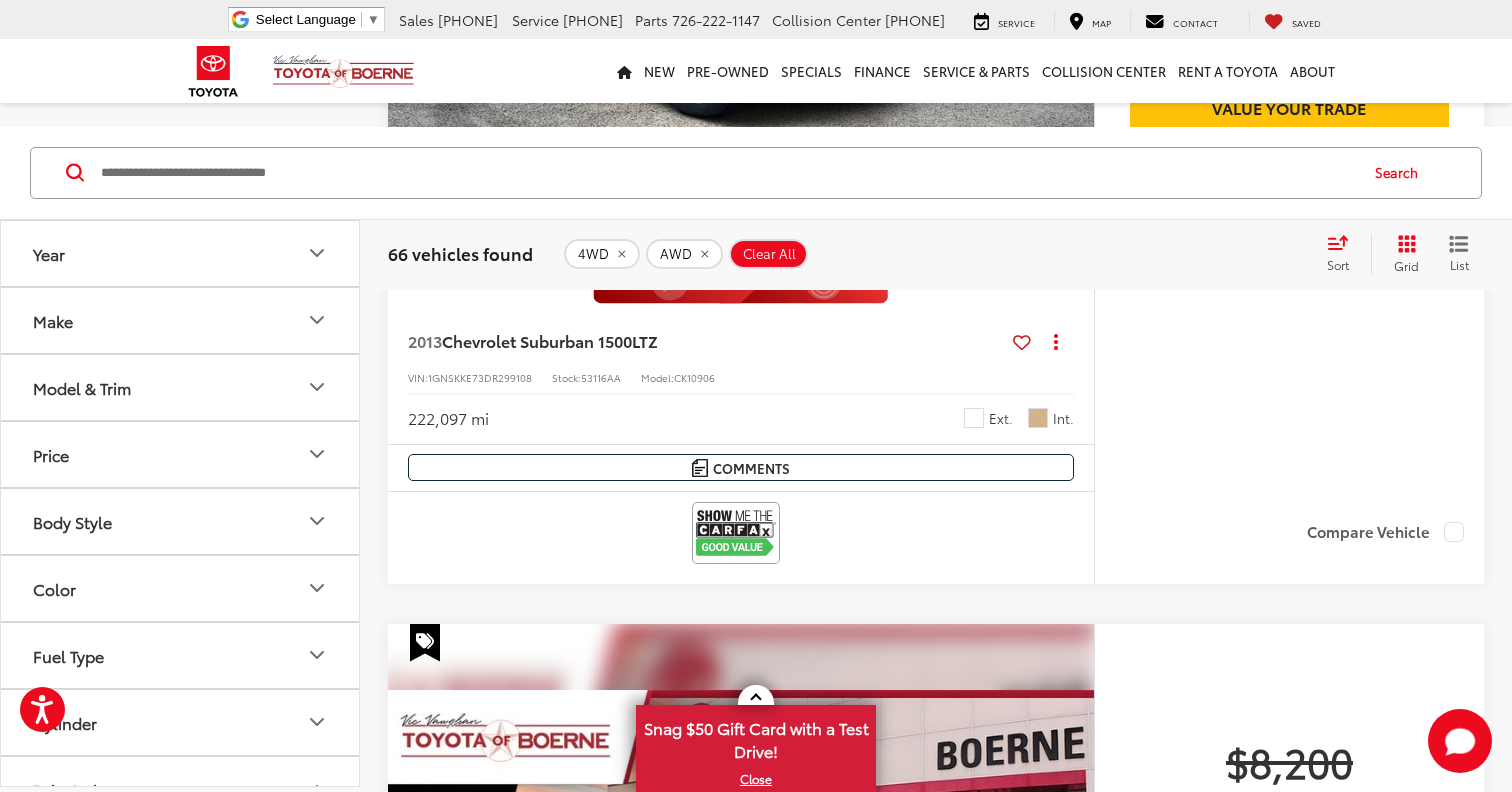 click on "Model & Trim" at bounding box center [181, 387] 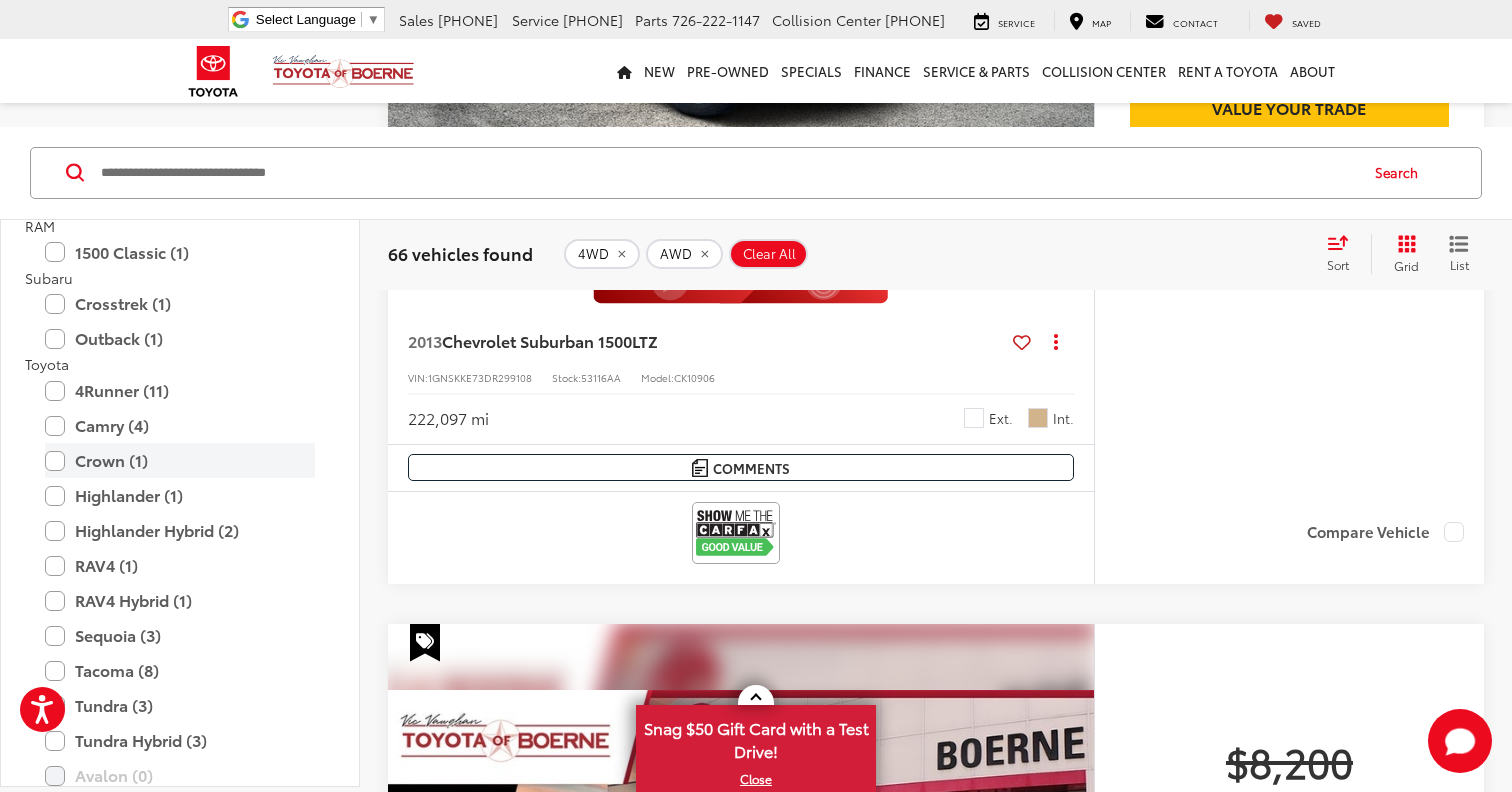 scroll, scrollTop: 1790, scrollLeft: 0, axis: vertical 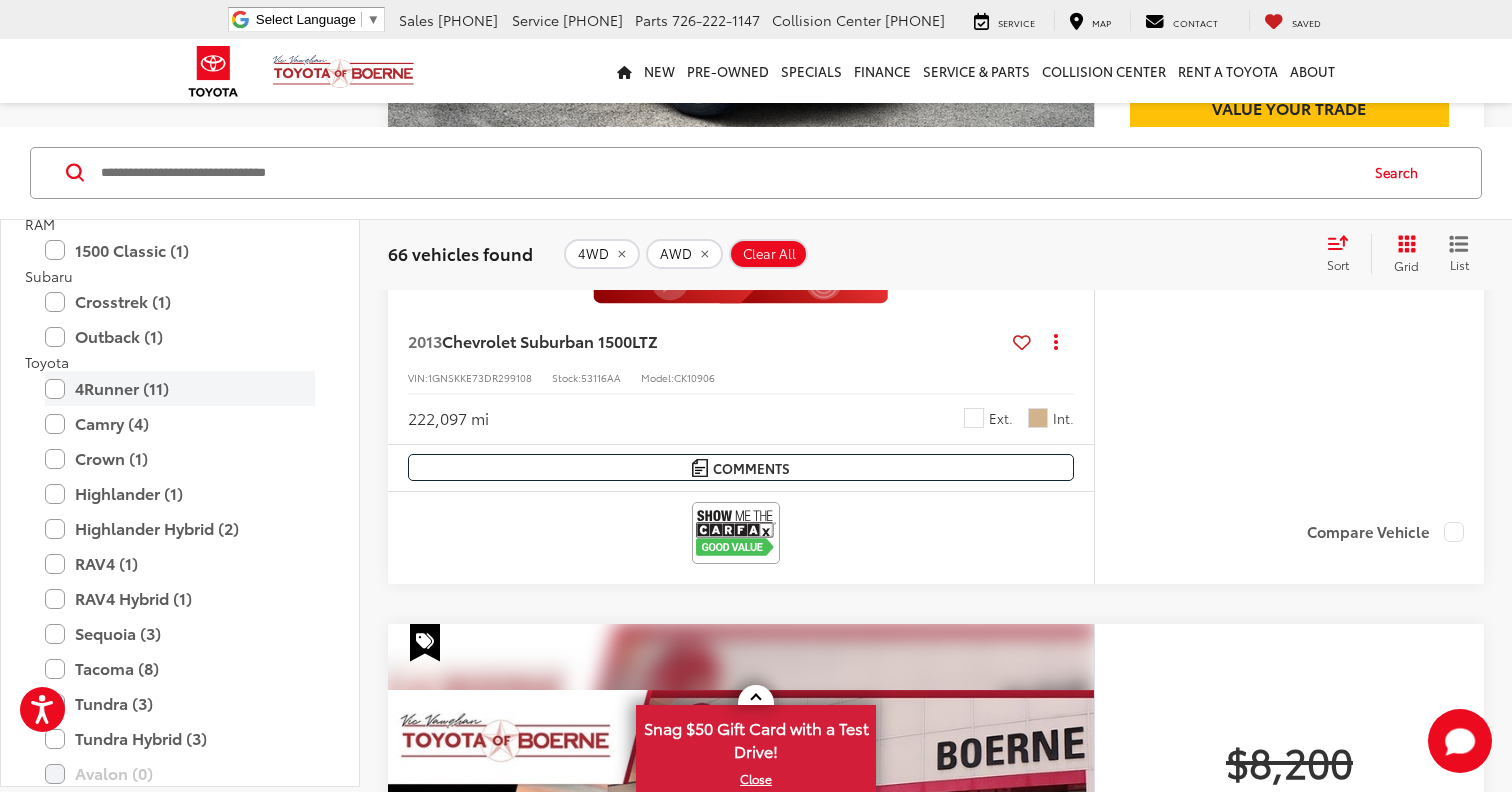 click on "4Runner (11)" at bounding box center [180, 388] 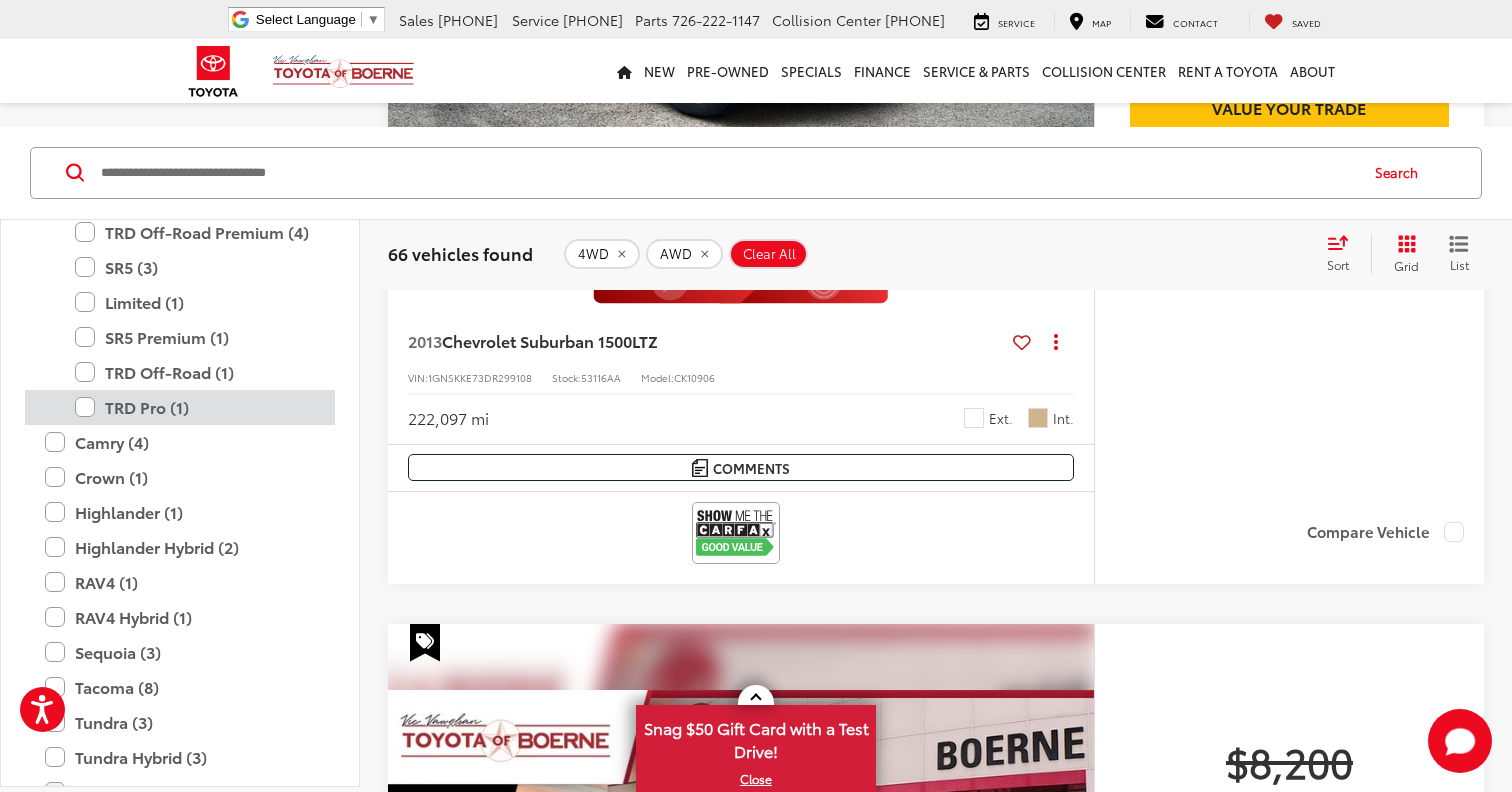scroll, scrollTop: 2056, scrollLeft: 0, axis: vertical 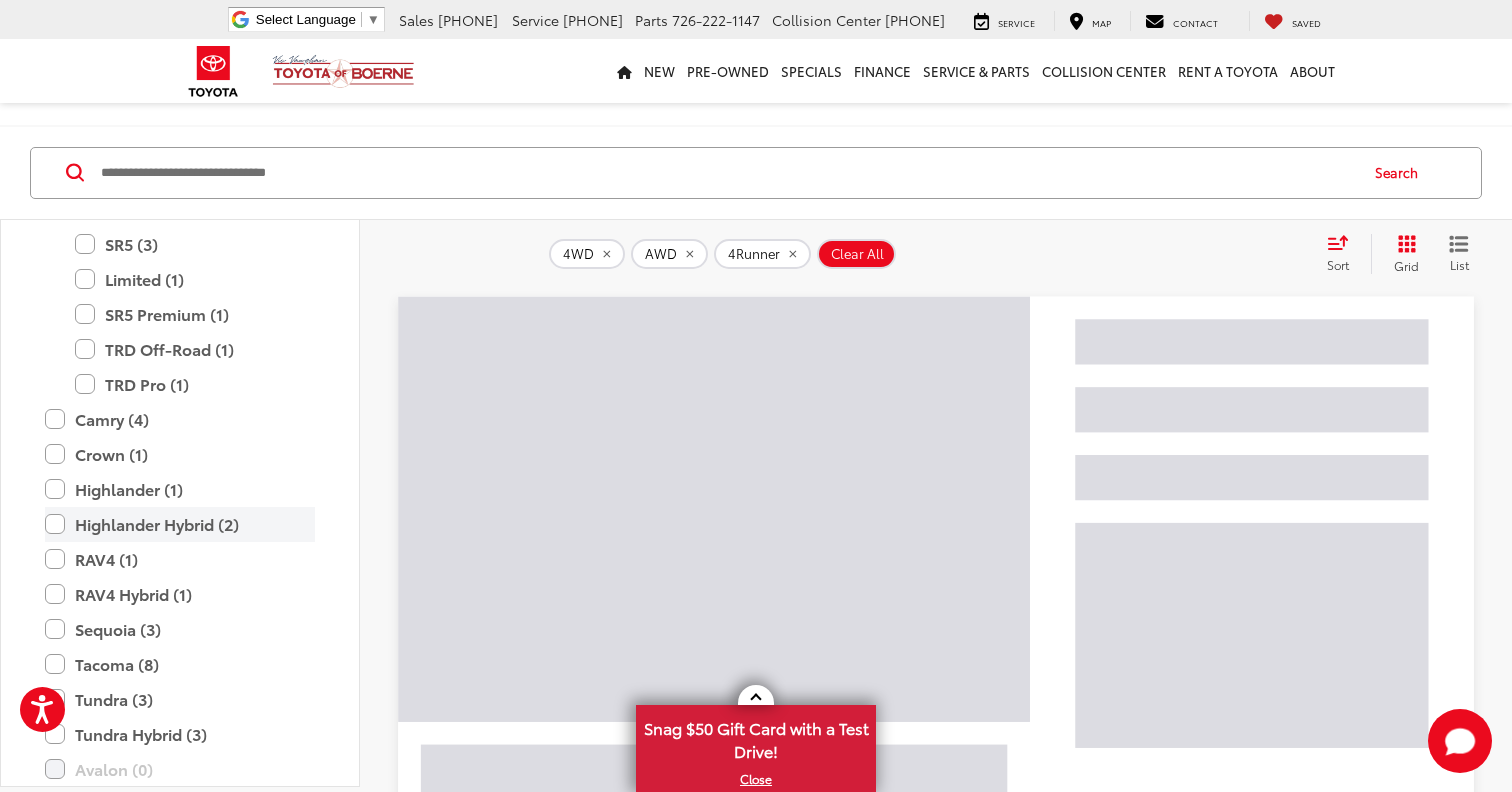 click on "Highlander Hybrid (2)" at bounding box center [180, 524] 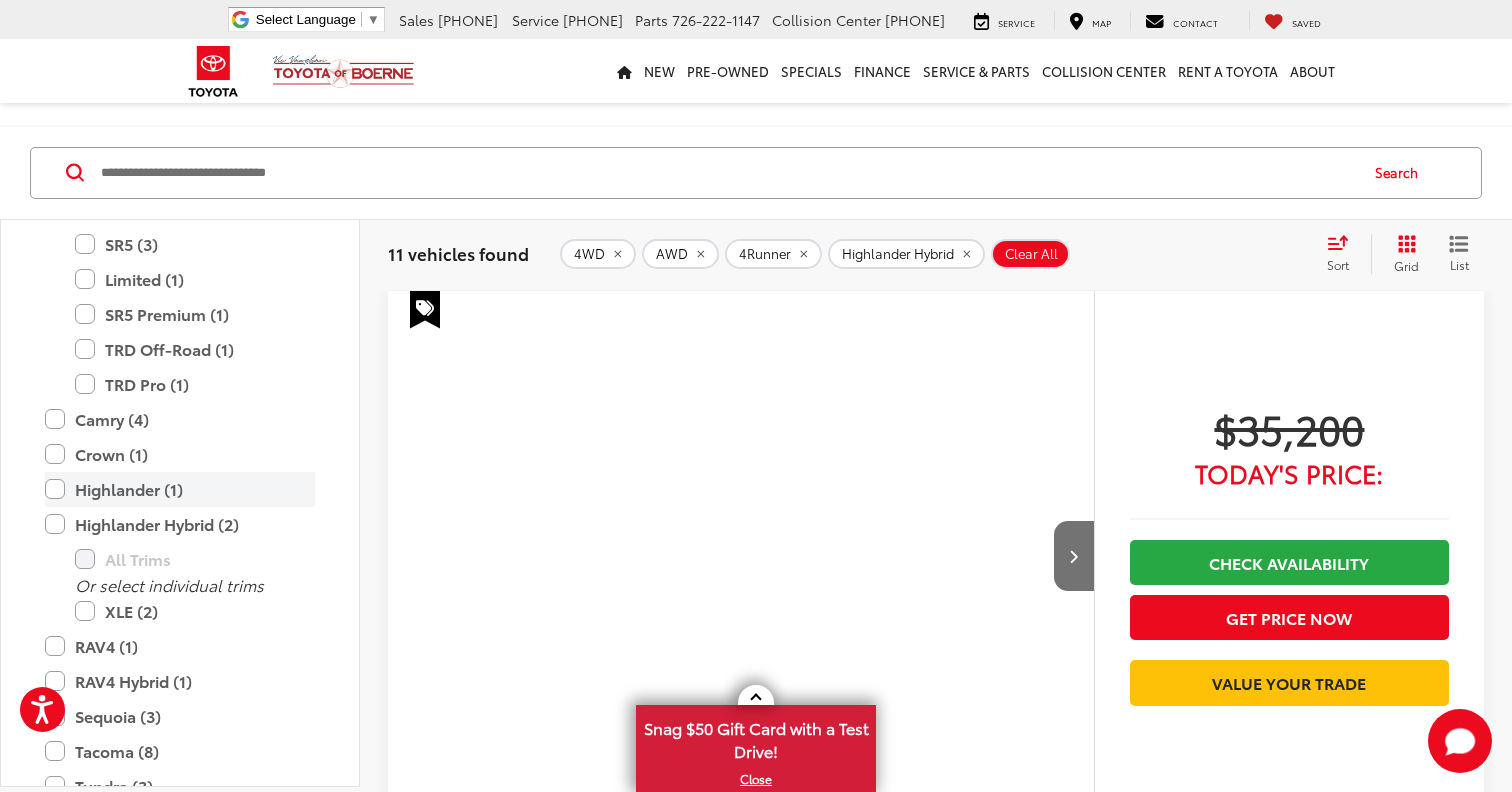 click on "Highlander (1)" at bounding box center (180, 489) 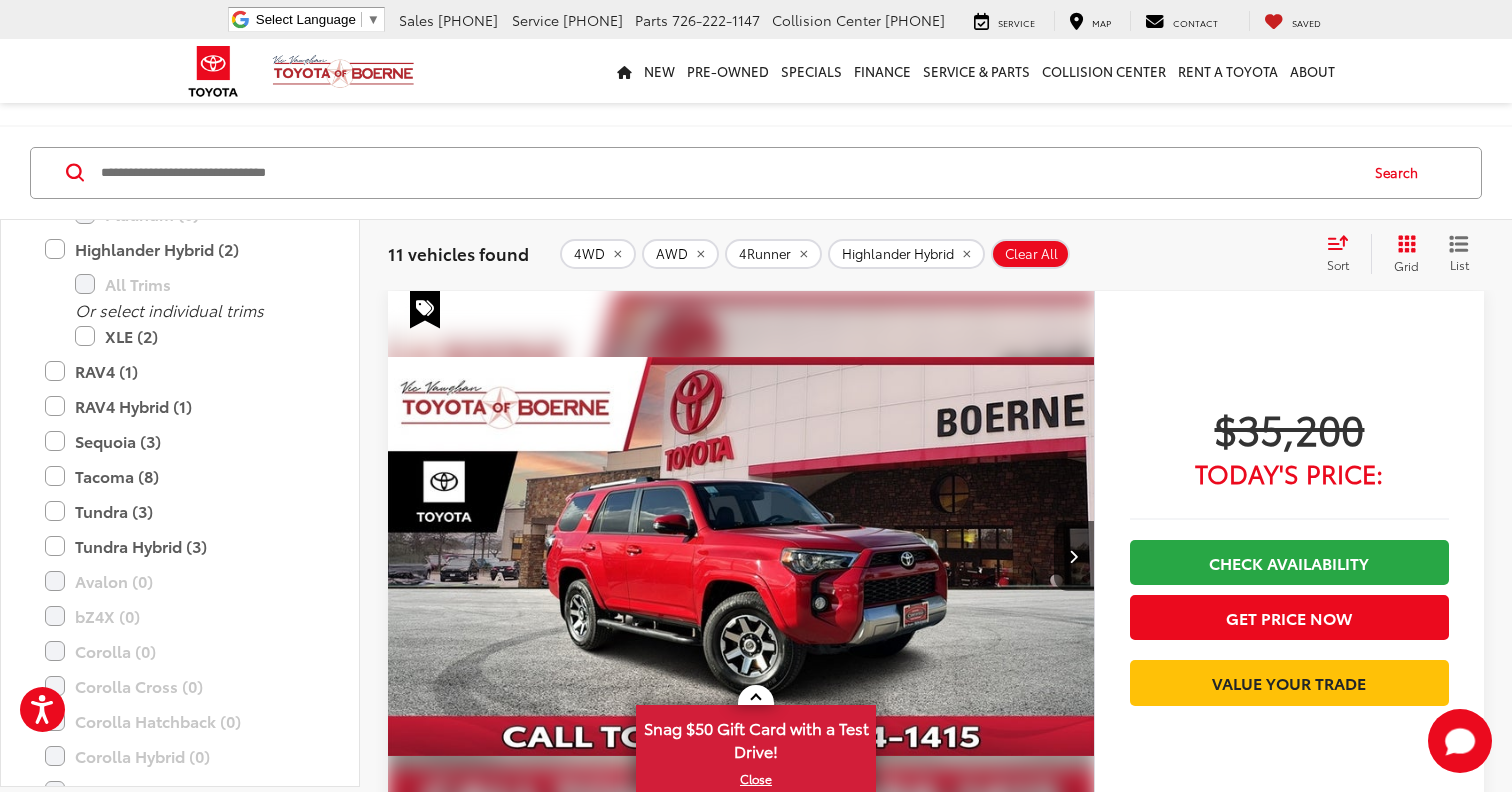 scroll, scrollTop: 2595, scrollLeft: 0, axis: vertical 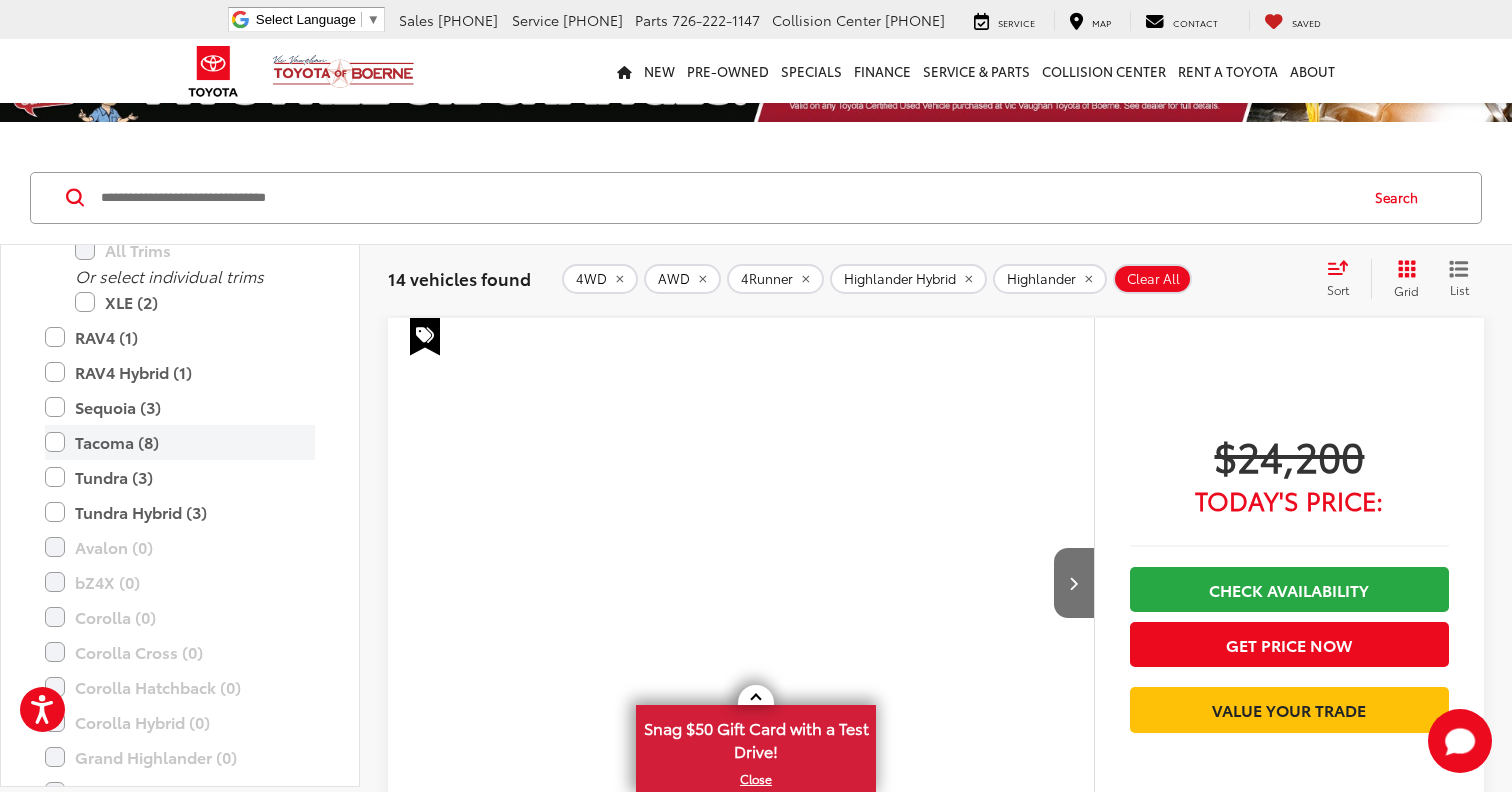 click on "Tacoma (8)" at bounding box center (180, 442) 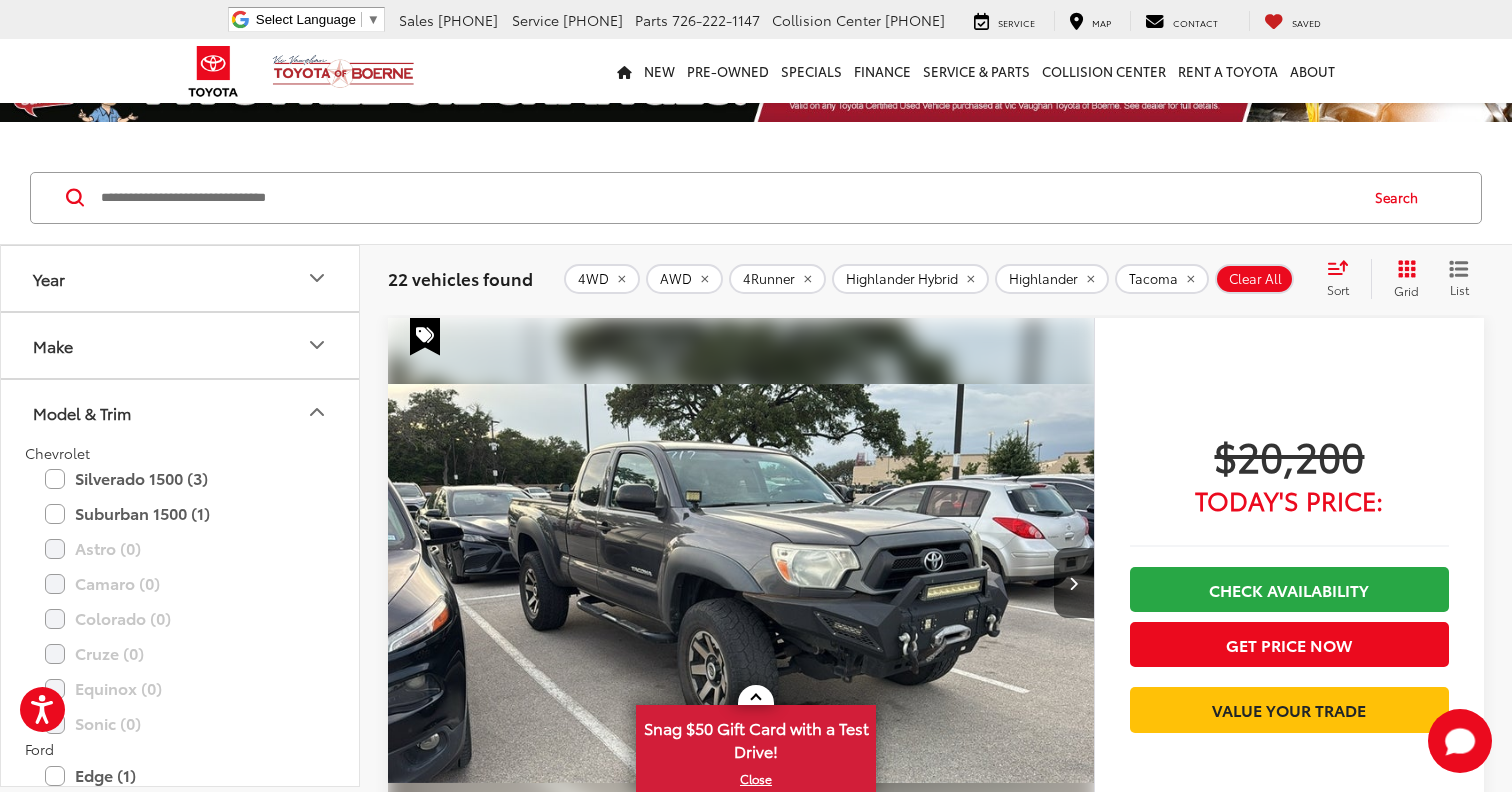scroll, scrollTop: 0, scrollLeft: 0, axis: both 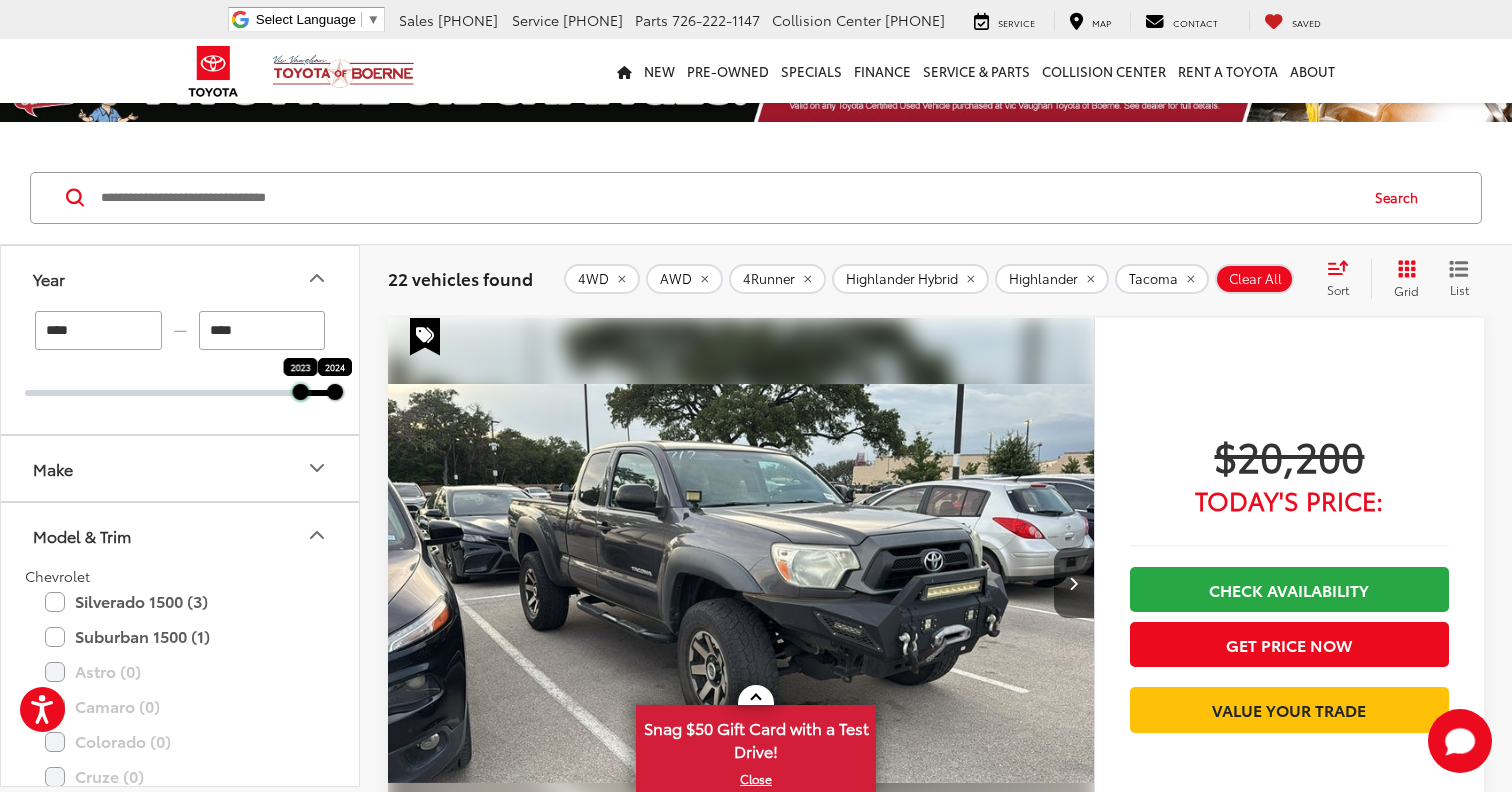 drag, startPoint x: 28, startPoint y: 392, endPoint x: 300, endPoint y: 409, distance: 272.53073 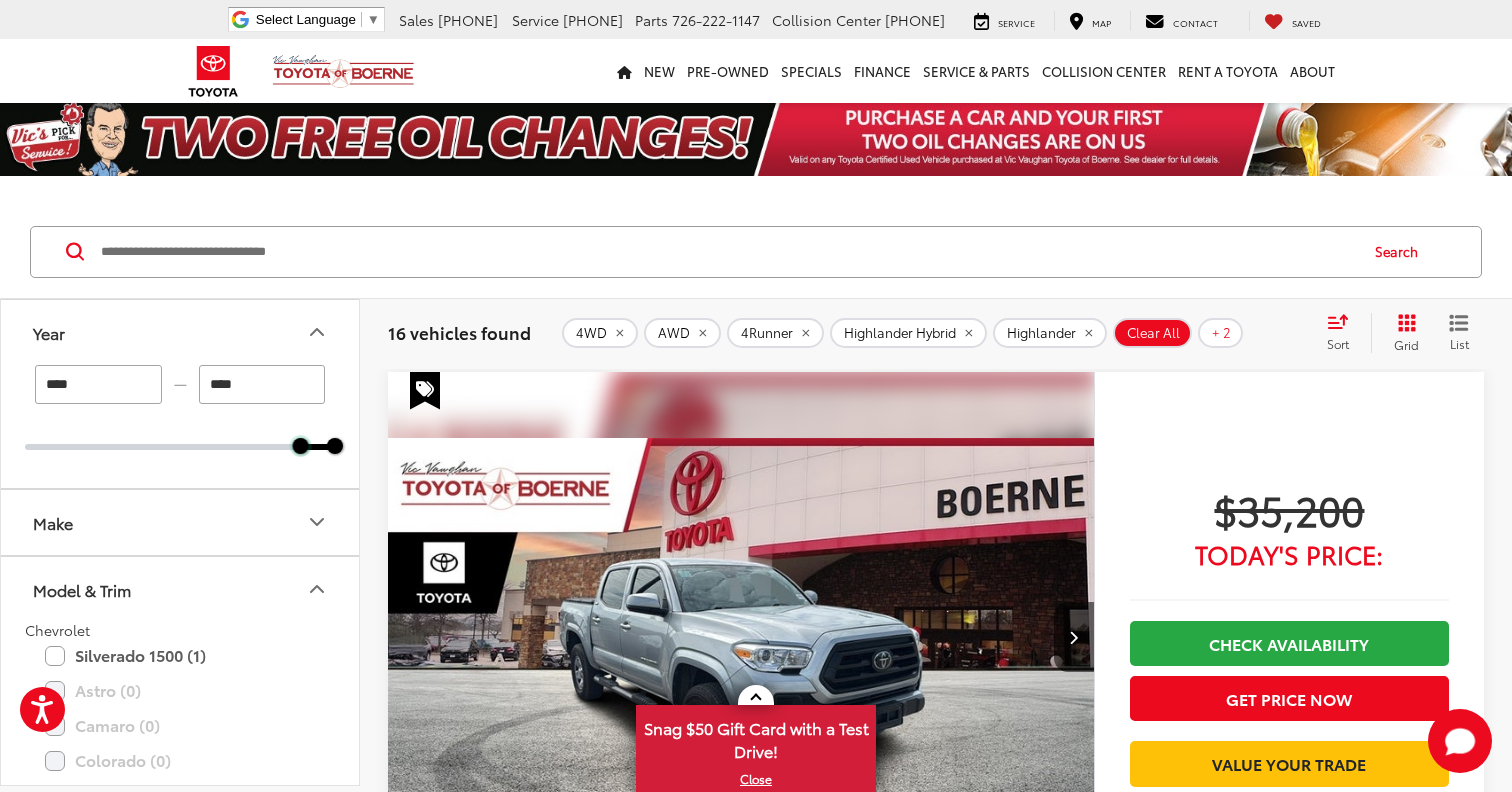 scroll, scrollTop: 0, scrollLeft: 0, axis: both 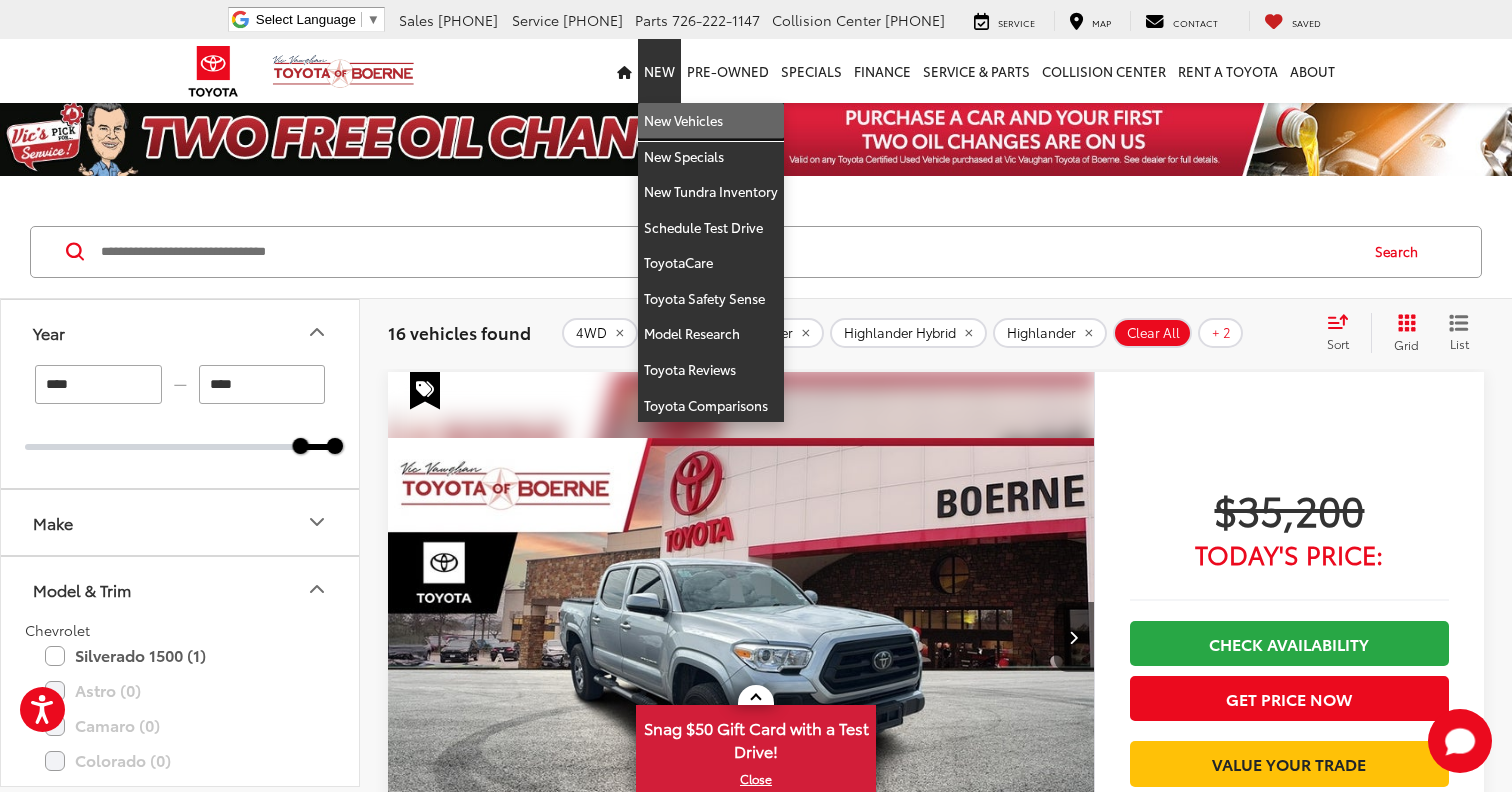 click on "New Vehicles" at bounding box center (711, 121) 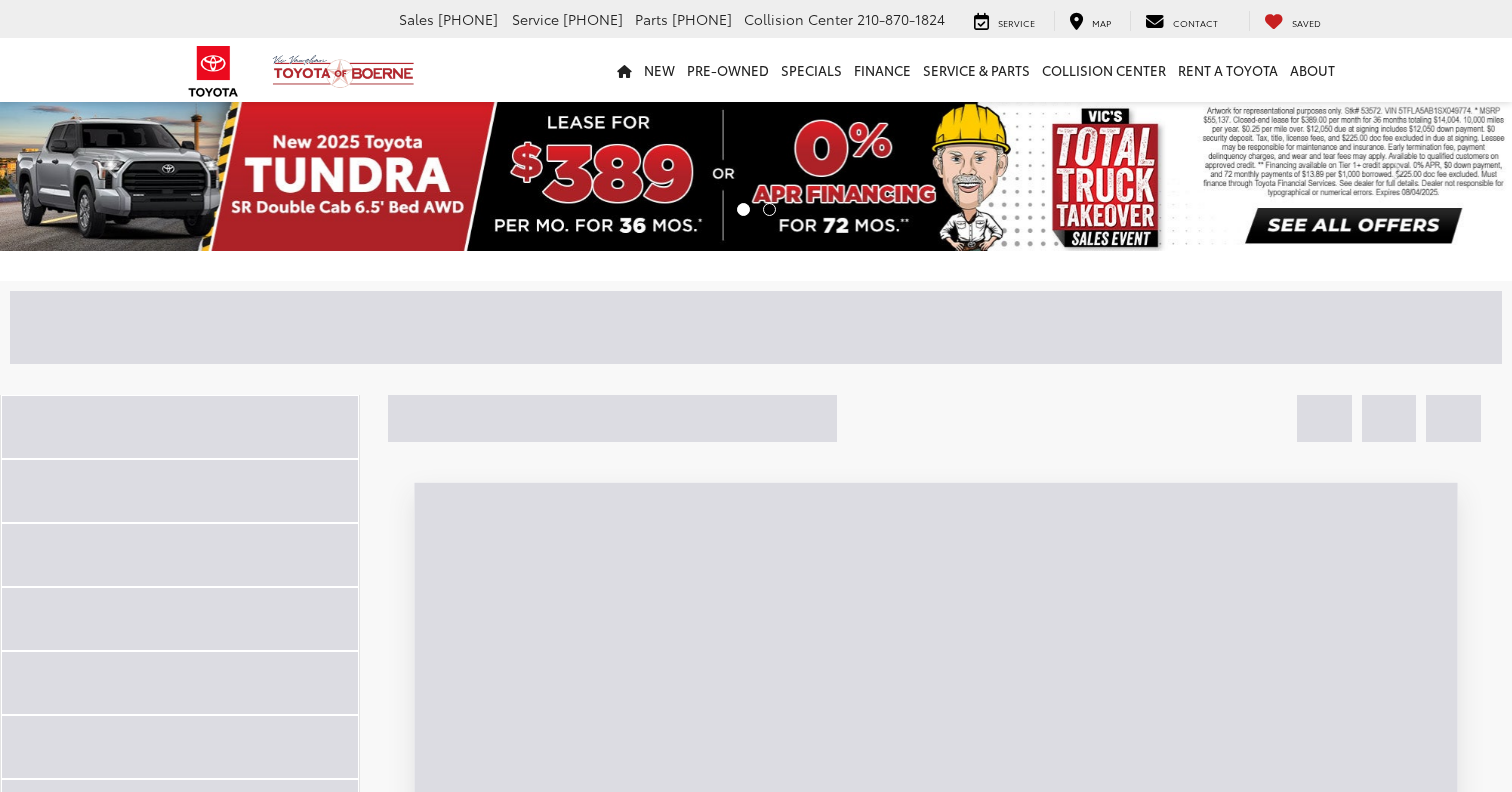 scroll, scrollTop: 0, scrollLeft: 0, axis: both 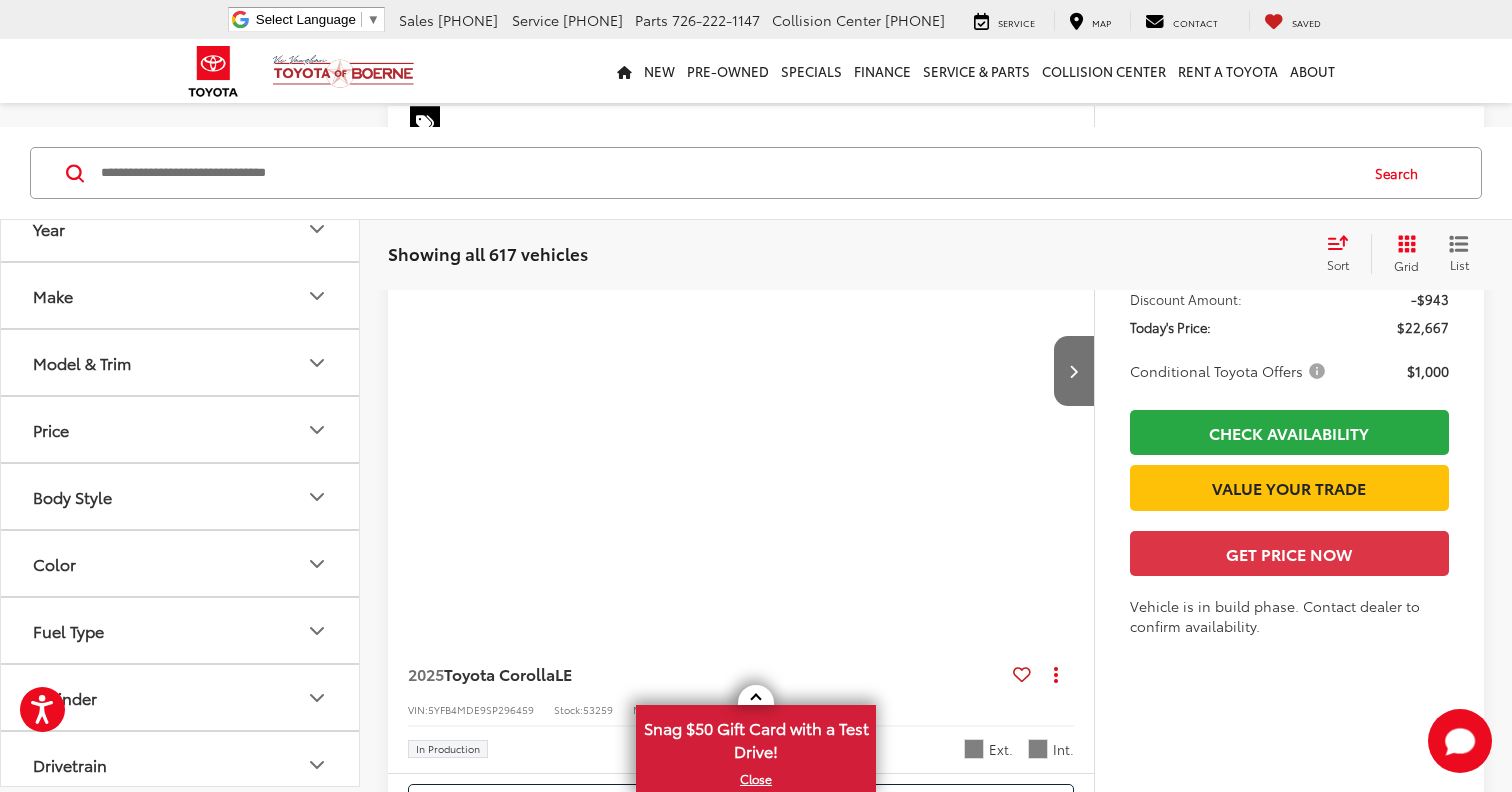 click on "Make" at bounding box center (181, 295) 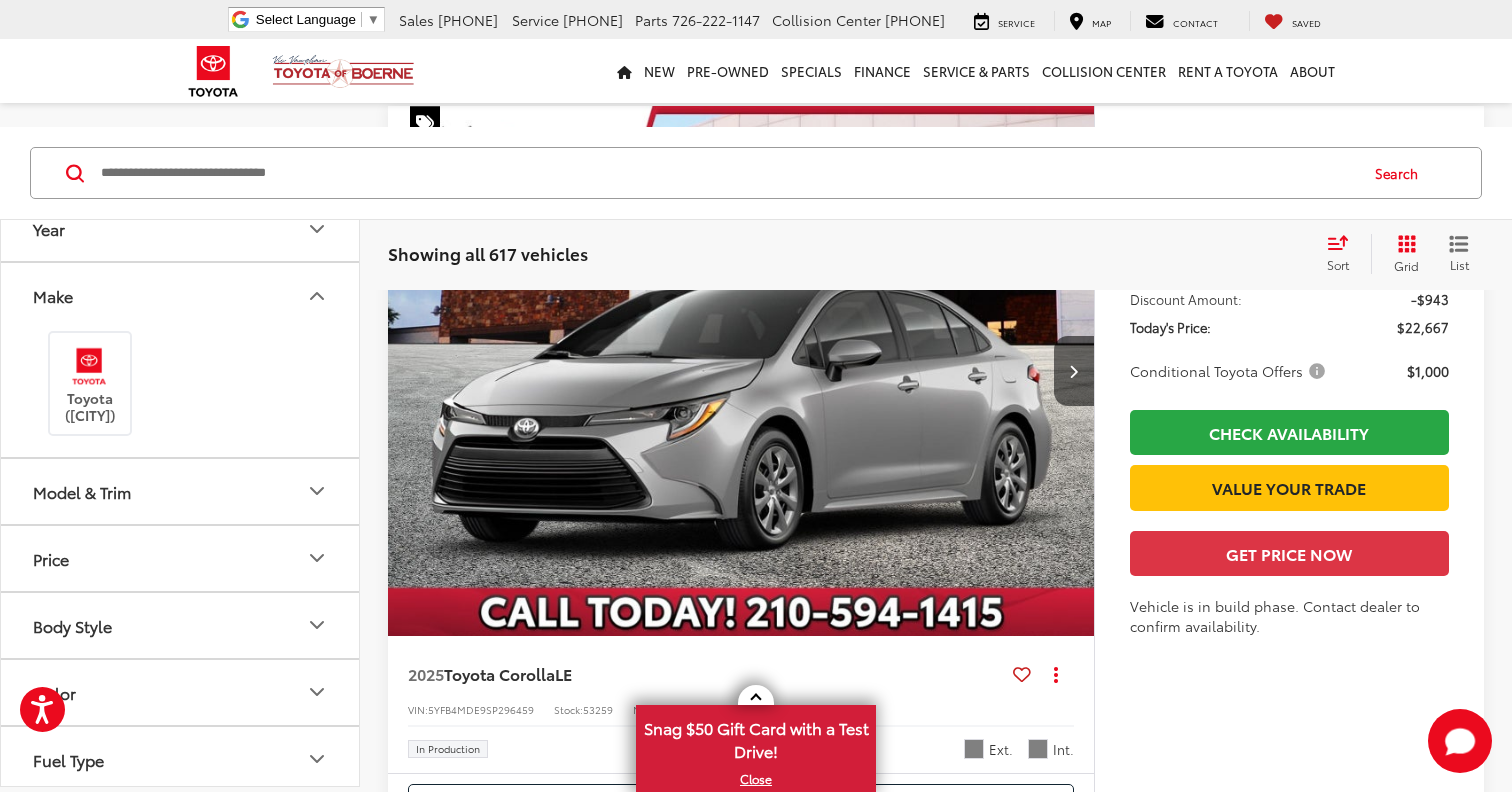 click on "Make" at bounding box center [181, 295] 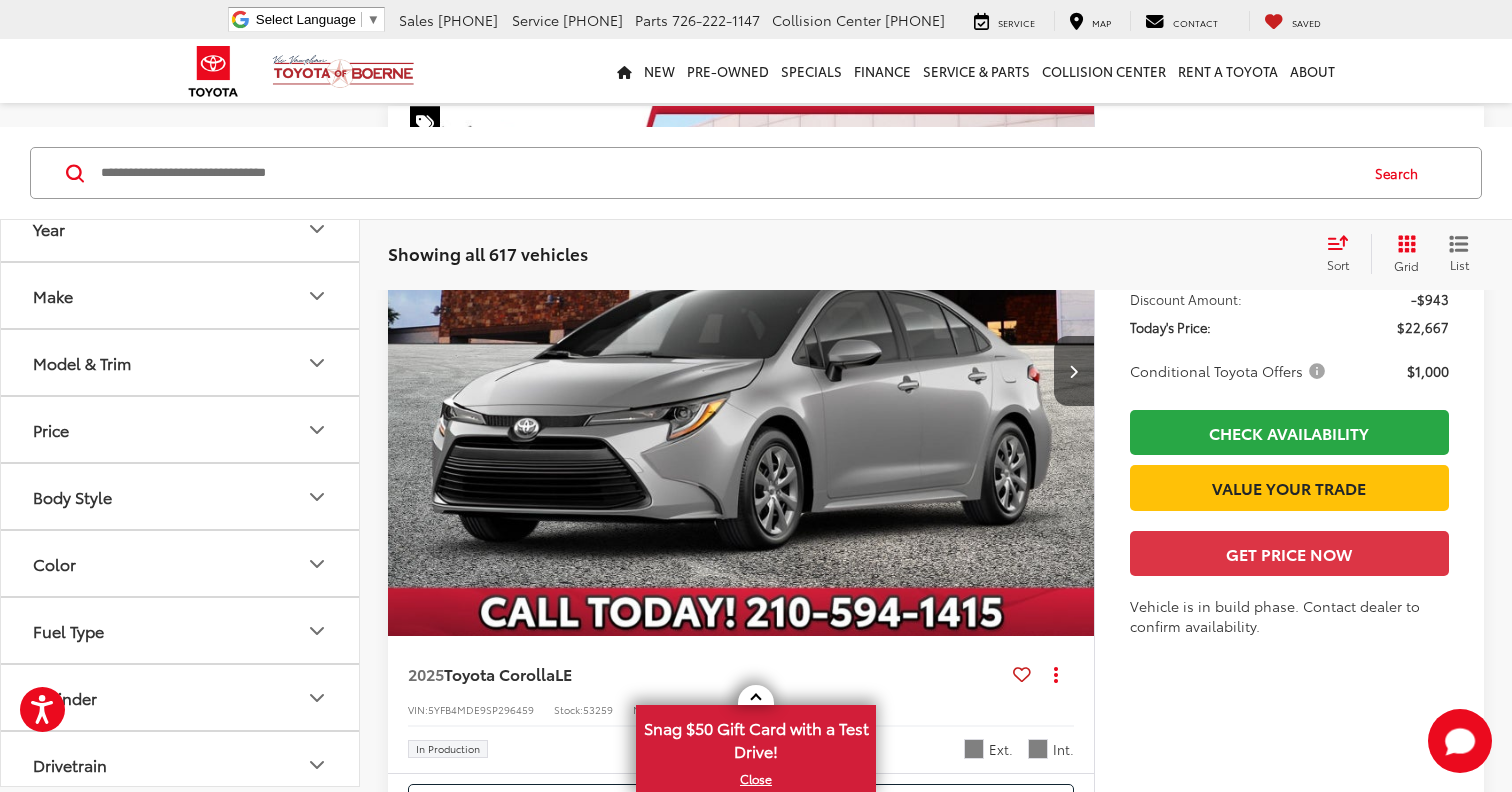 click on "Model & Trim" at bounding box center [181, 362] 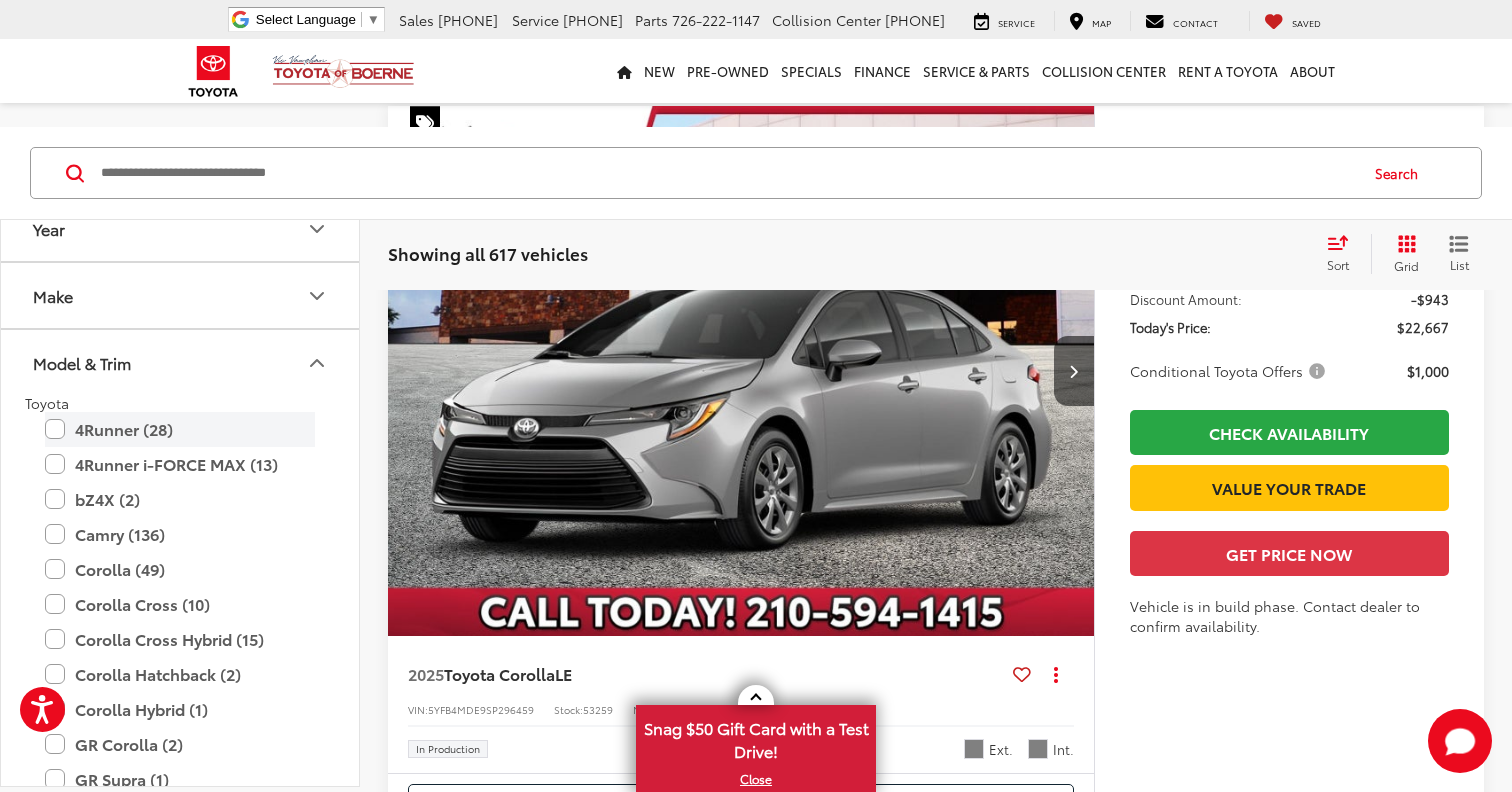 click on "4Runner (28)" at bounding box center [180, 429] 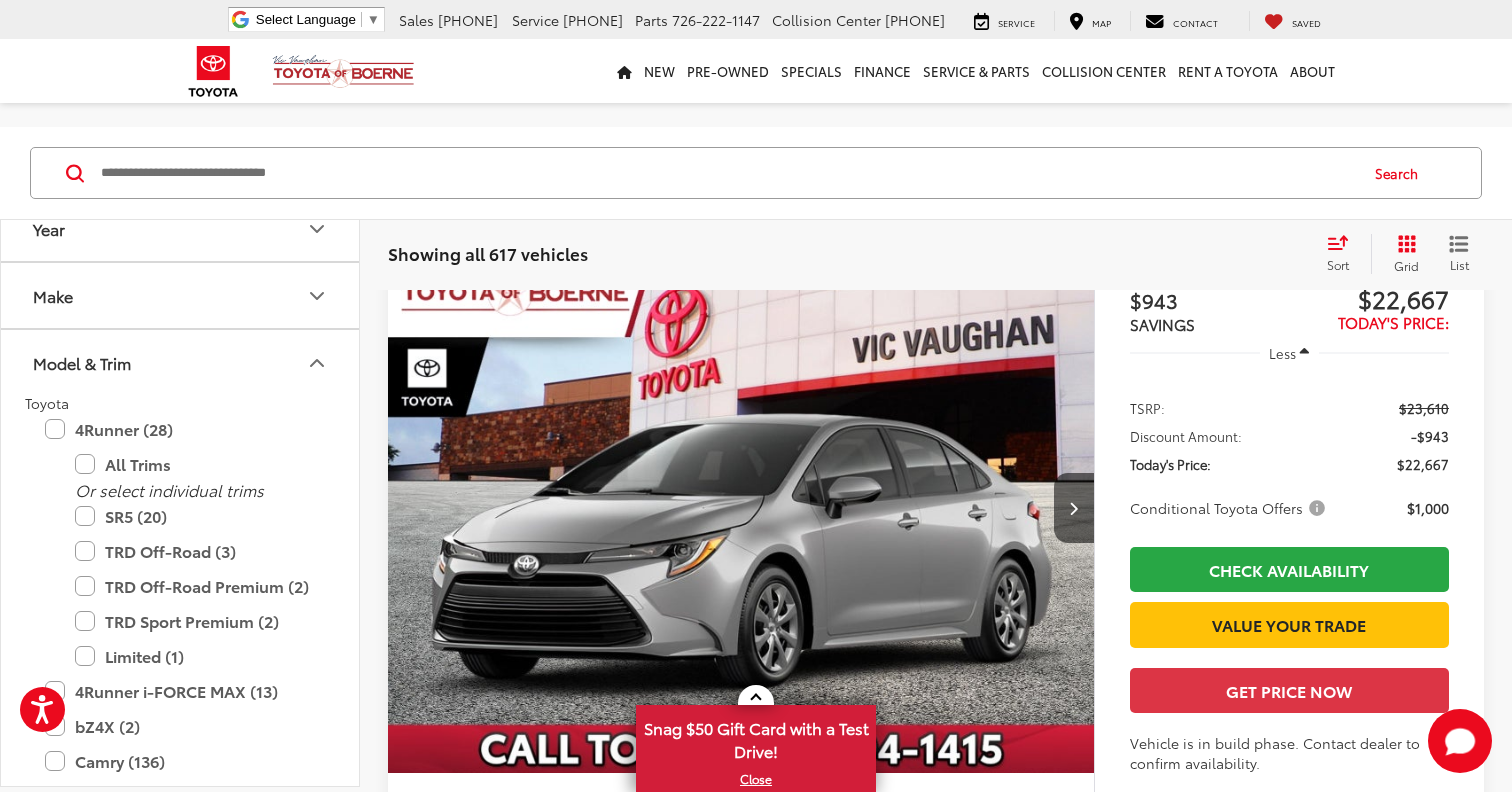 scroll, scrollTop: 154, scrollLeft: 0, axis: vertical 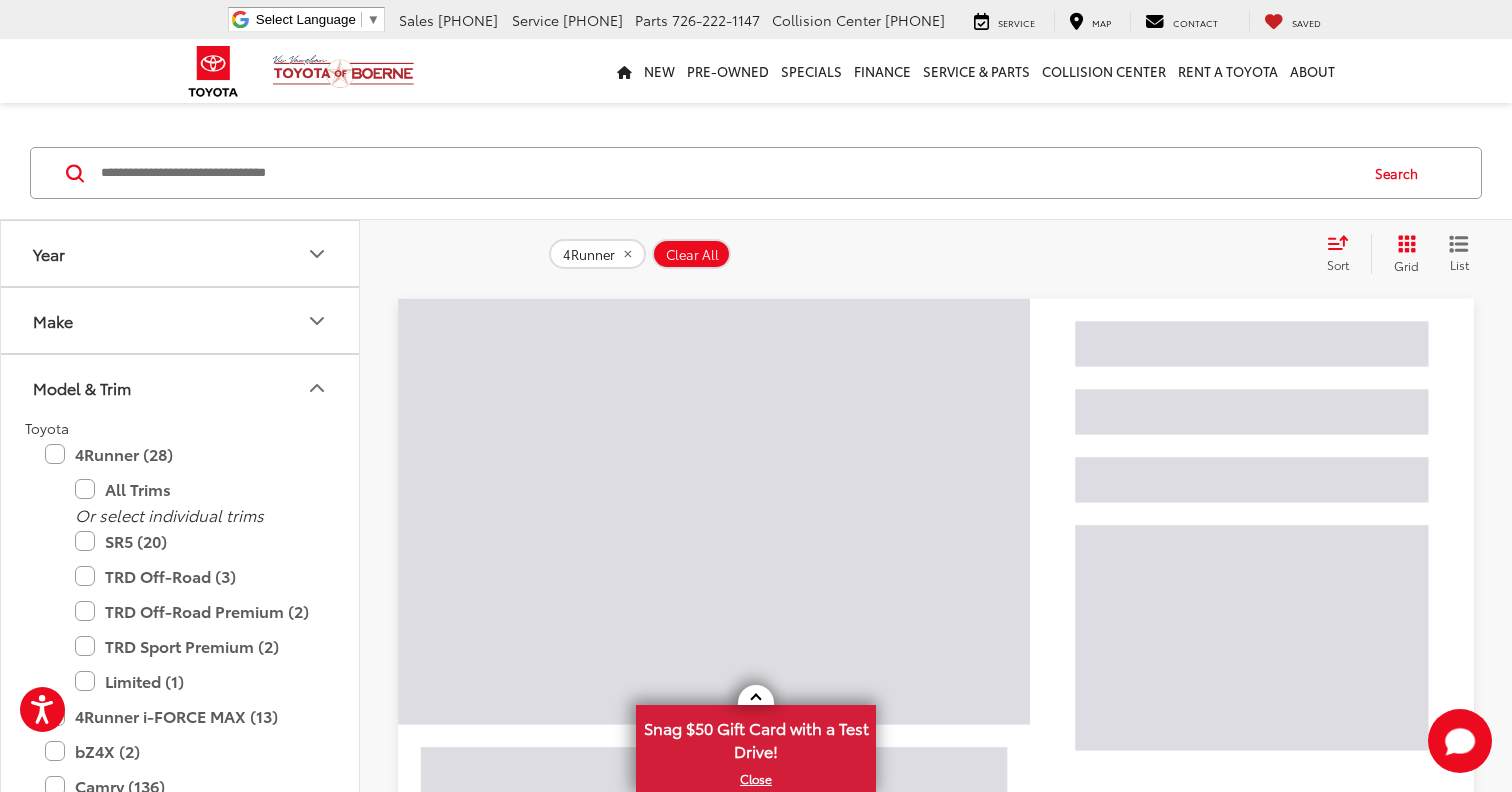 click 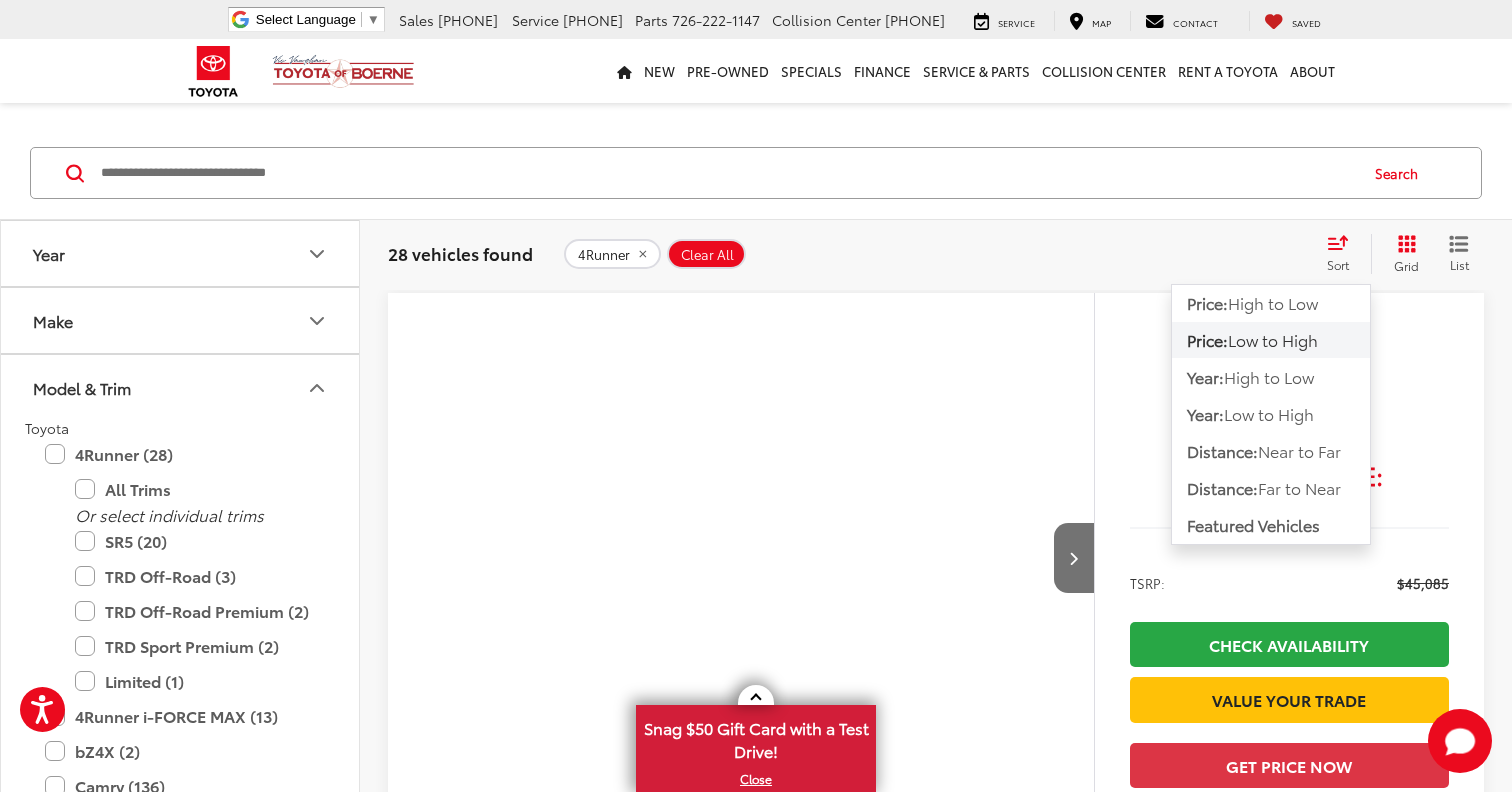 click on "Low to High" at bounding box center [1273, 339] 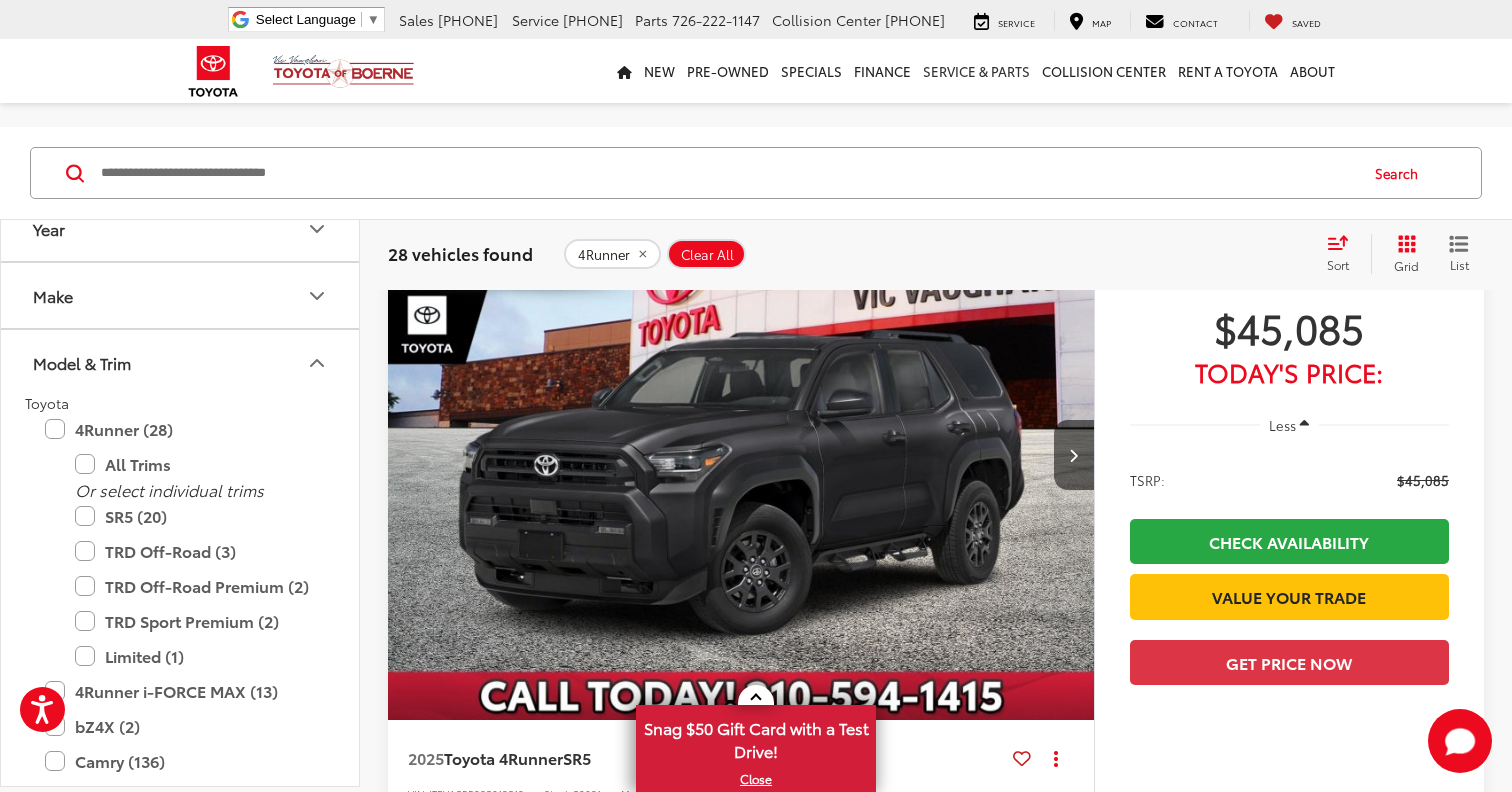 scroll, scrollTop: 154, scrollLeft: 0, axis: vertical 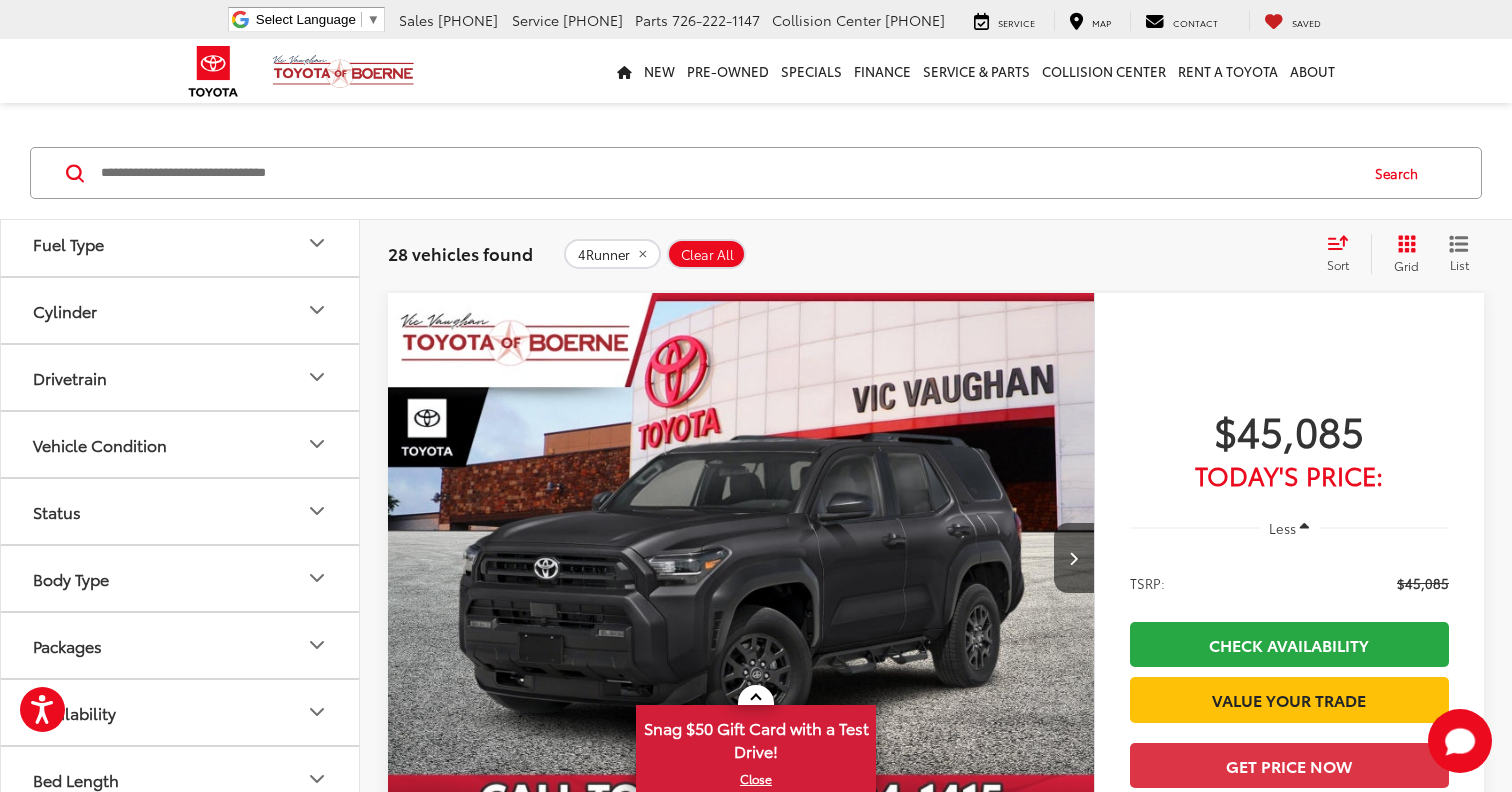 click on "Drivetrain" at bounding box center [181, 377] 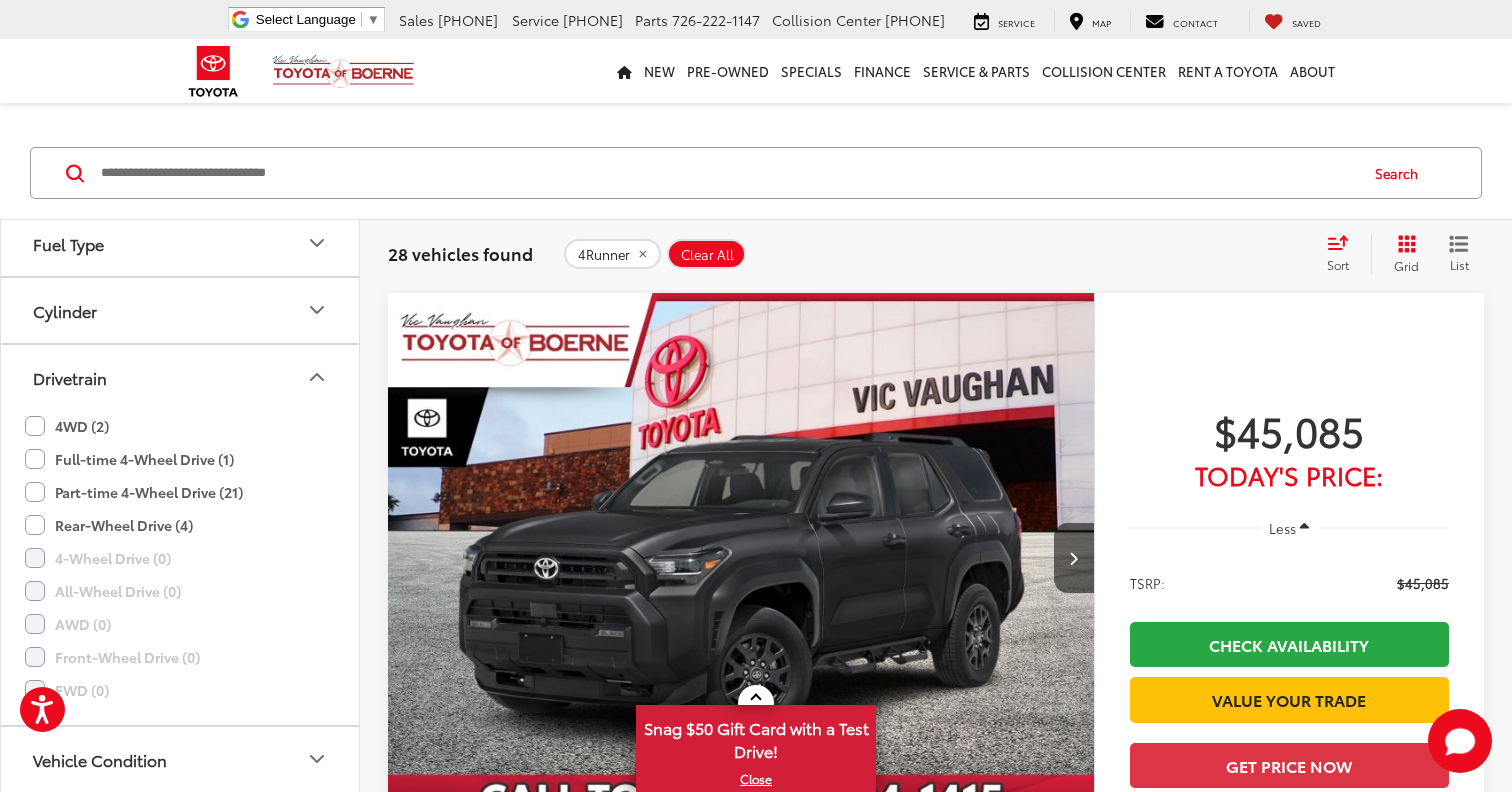 click on "4WD (2)" 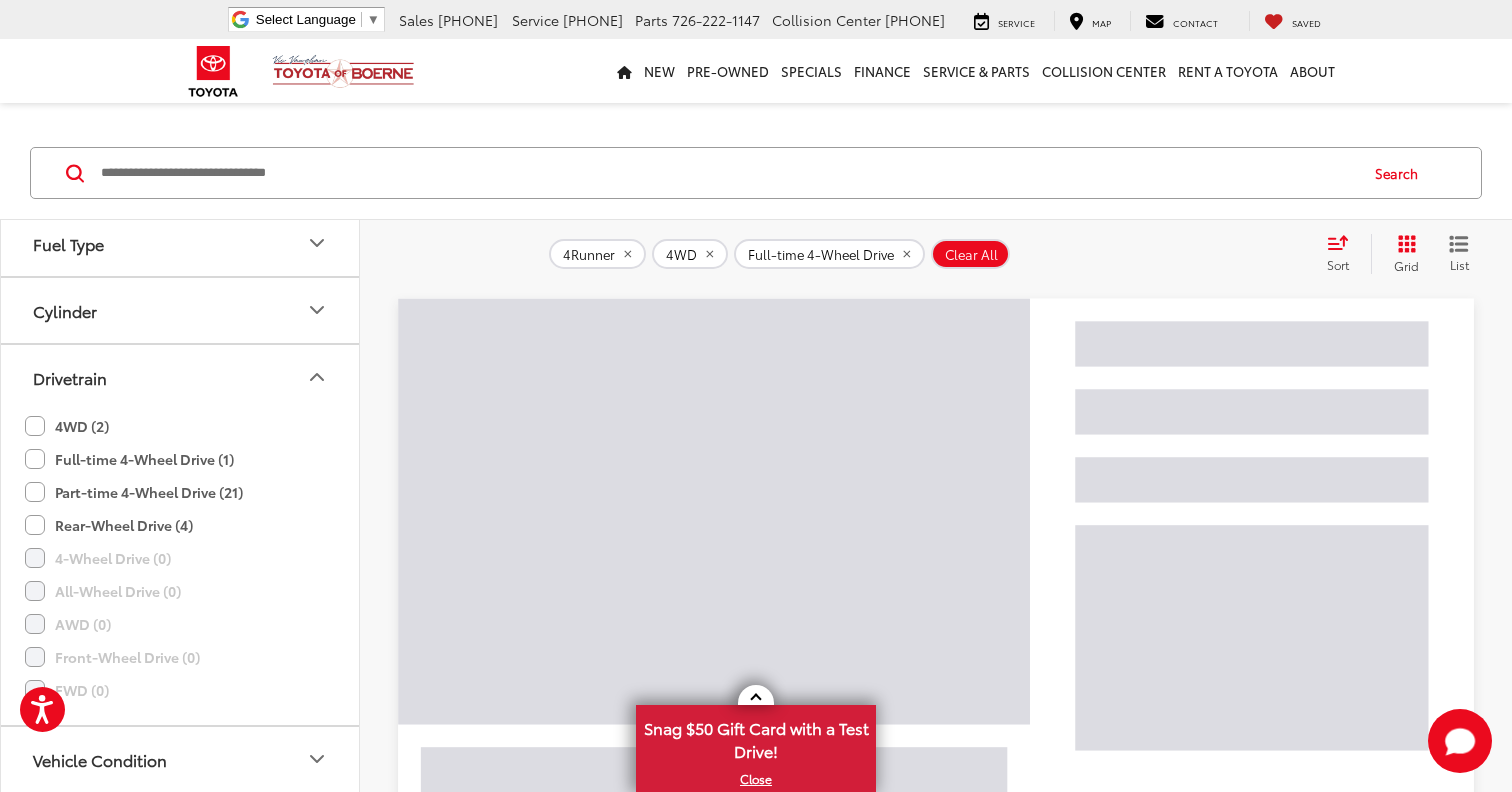 click on "Part-time 4-Wheel Drive (21)" 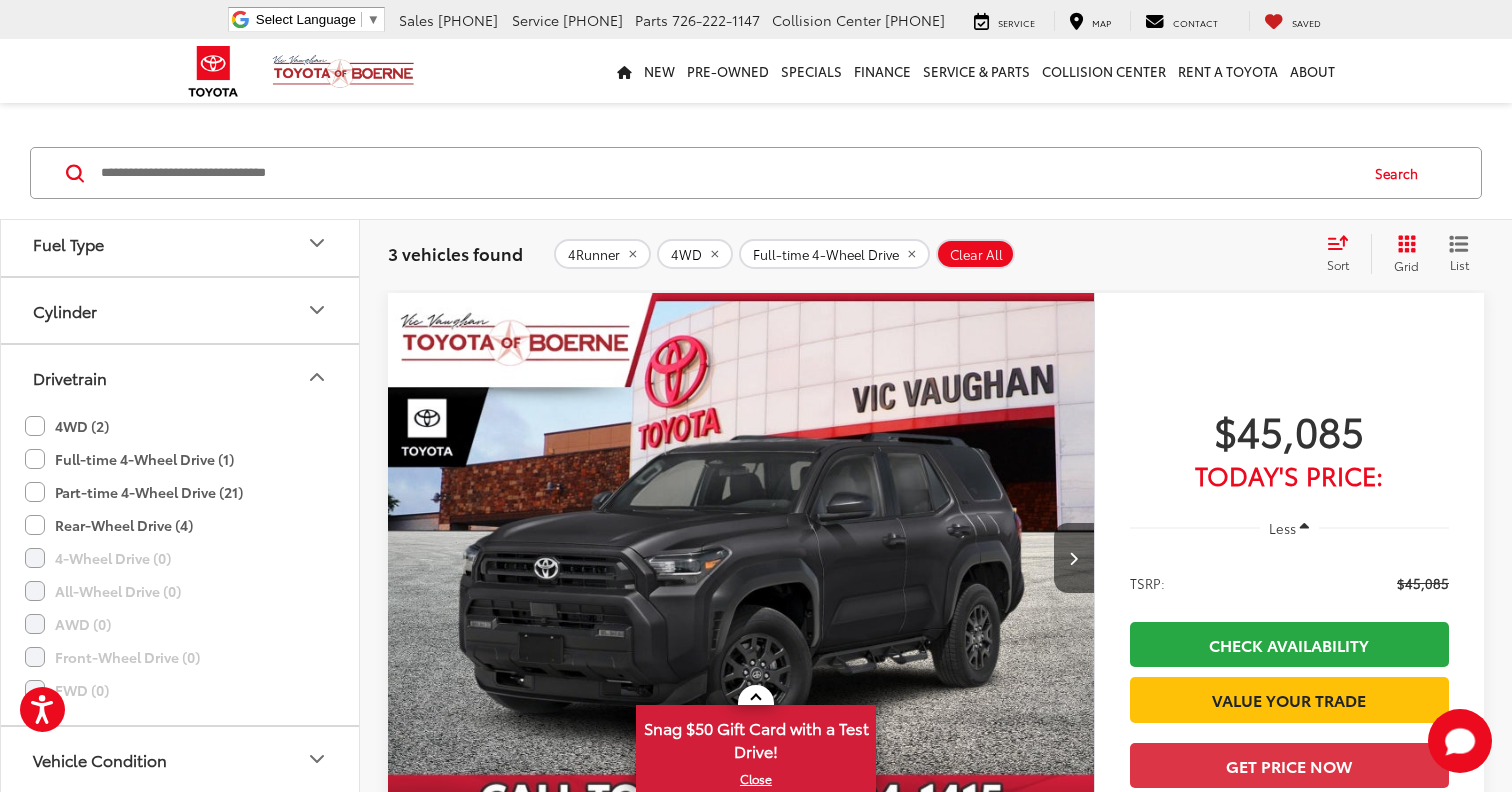 click on "2025  Toyota 4Runner  SR5
Copy Link Share Print View Details VIN:  JTEVA5BR3S5019512 Stock:  53091 Model:  8664 In Stock Ext. More Details Comments Dealer Comments Black 2025 Toyota 4Runner SR5 4WD 8-Speed Automatic 2.4L 4-Cylinder 4WD, Blk Fabric (Fa) Cloth. Disclaimer: New vehicle pricing includes all offers and incentives. Tax, Title, Tags and Dealer doc fee $225.00 not included in vehicle prices shown and must be paid by the purchaser. While great effort is made to ensure the accuracy of the information on this site, errors do occur so please verify information with a customer service rep. This is easily done by calling us at 210-625-4392 or by visiting us at the dealership. Offers expire August 4,2025. Manufacturer’s Rebate subject to residency restrictions. Any customer not meeting the residency restrictions will receive a dealer discount in the same amount of the manufacturer’s rebate. More...
$45,085" at bounding box center [936, 1562] 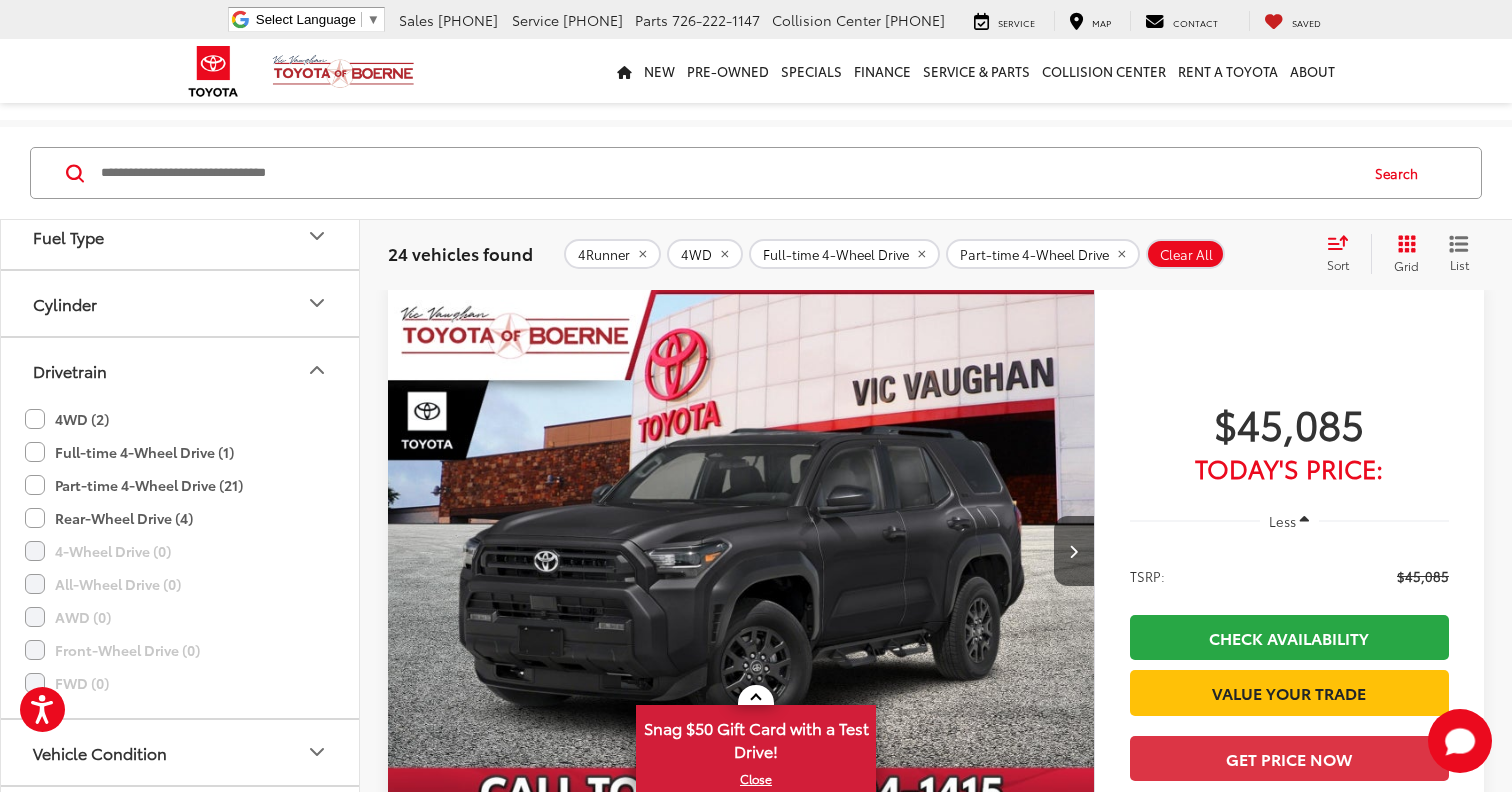 scroll, scrollTop: 128, scrollLeft: 0, axis: vertical 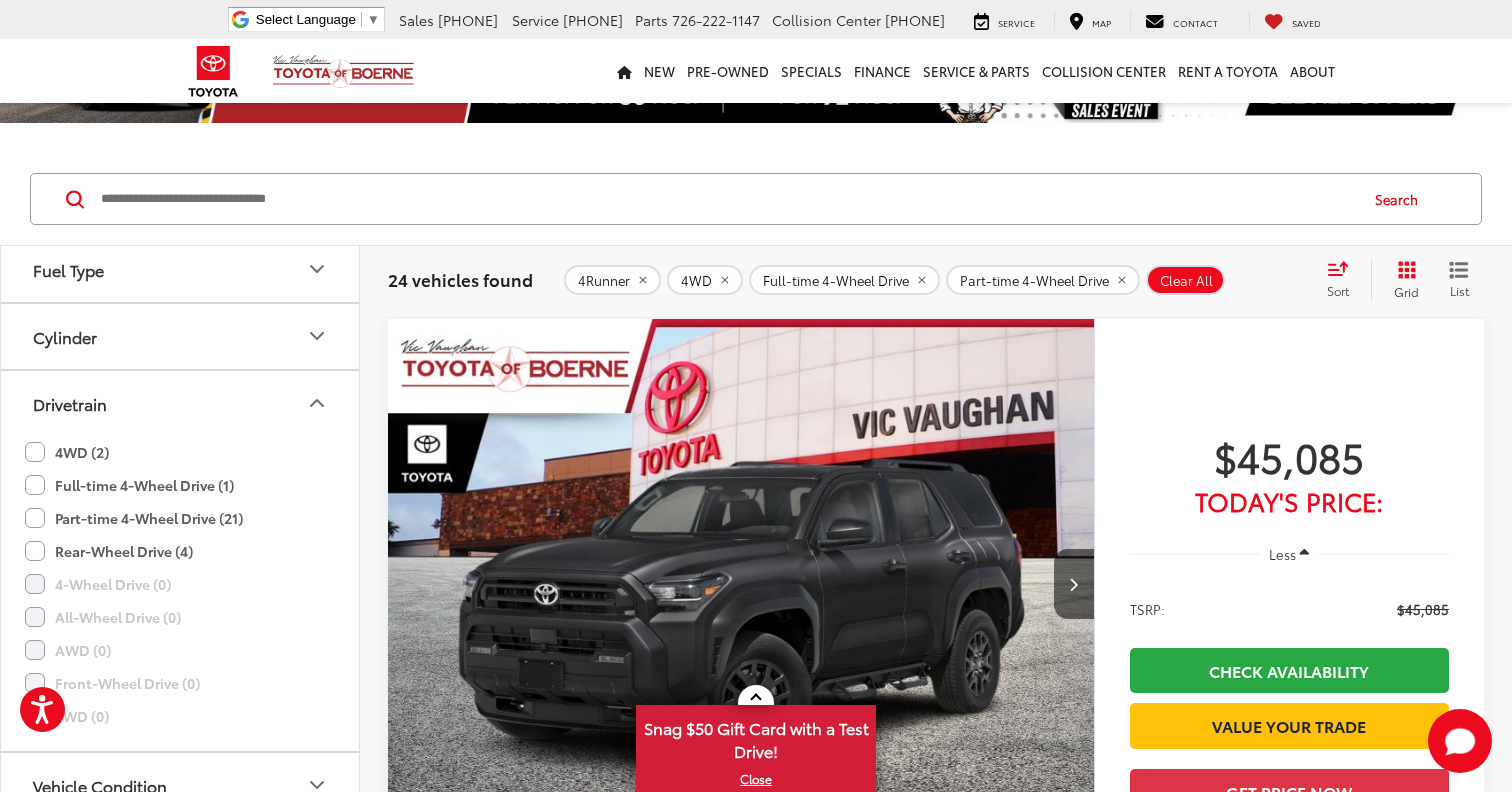 click at bounding box center (741, 585) 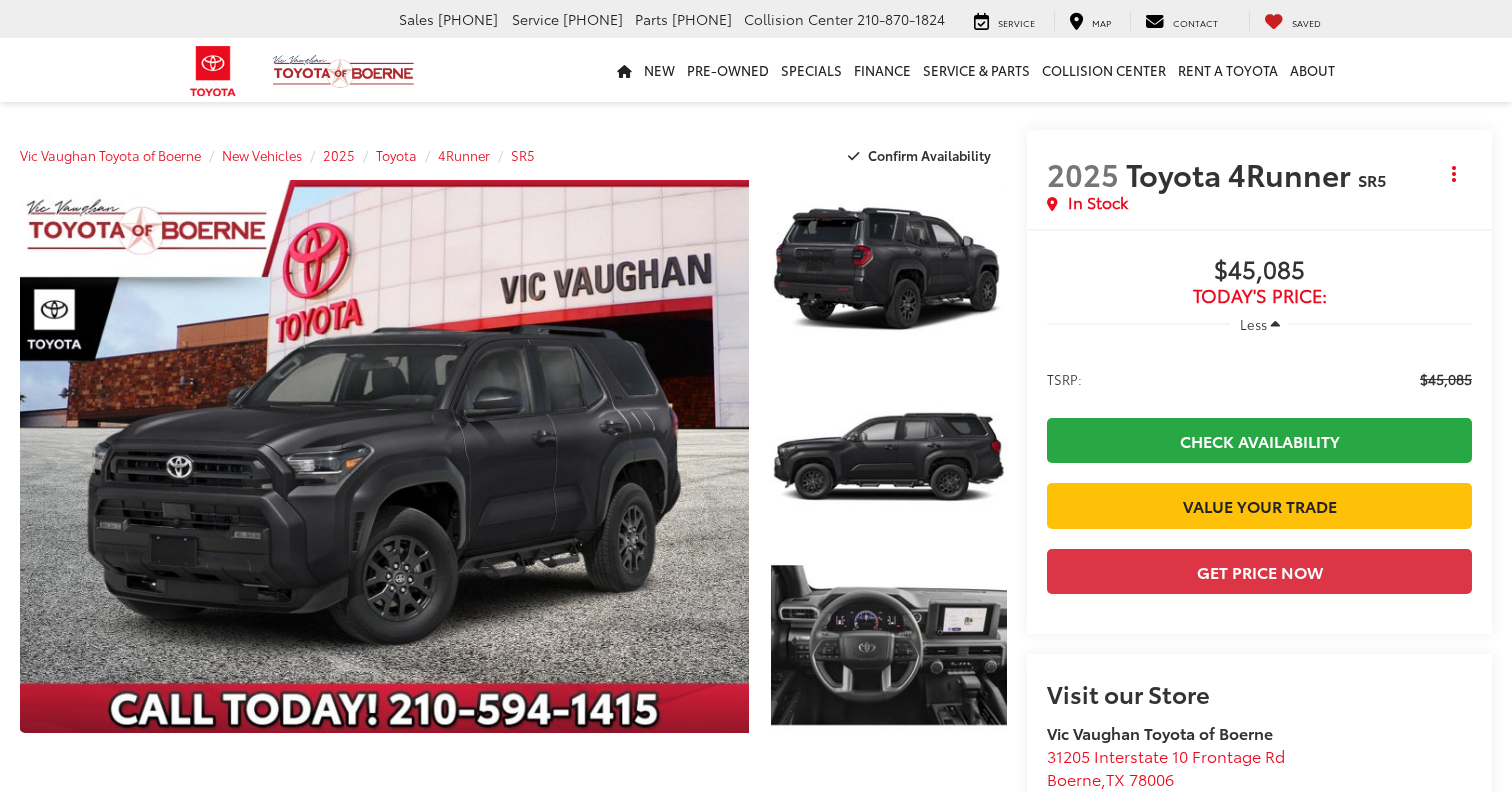 scroll, scrollTop: 0, scrollLeft: 0, axis: both 